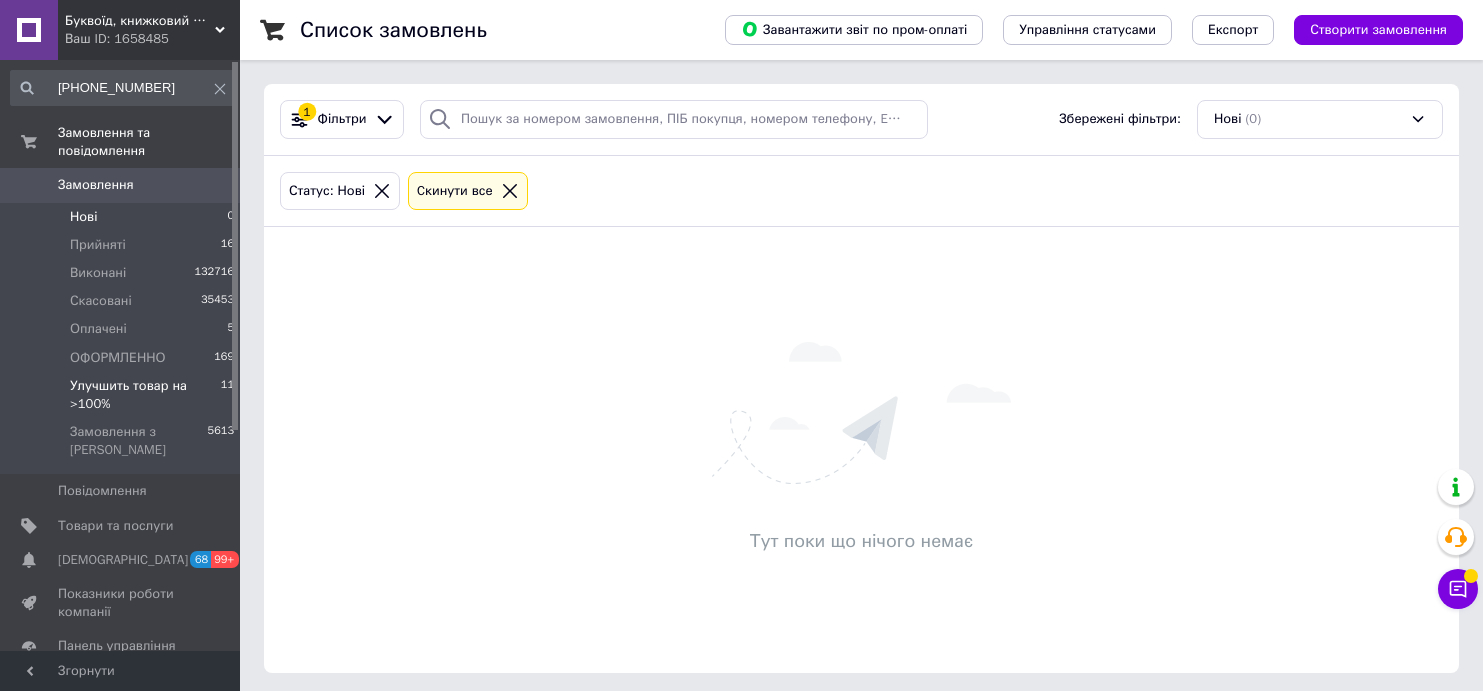 scroll, scrollTop: 6, scrollLeft: 0, axis: vertical 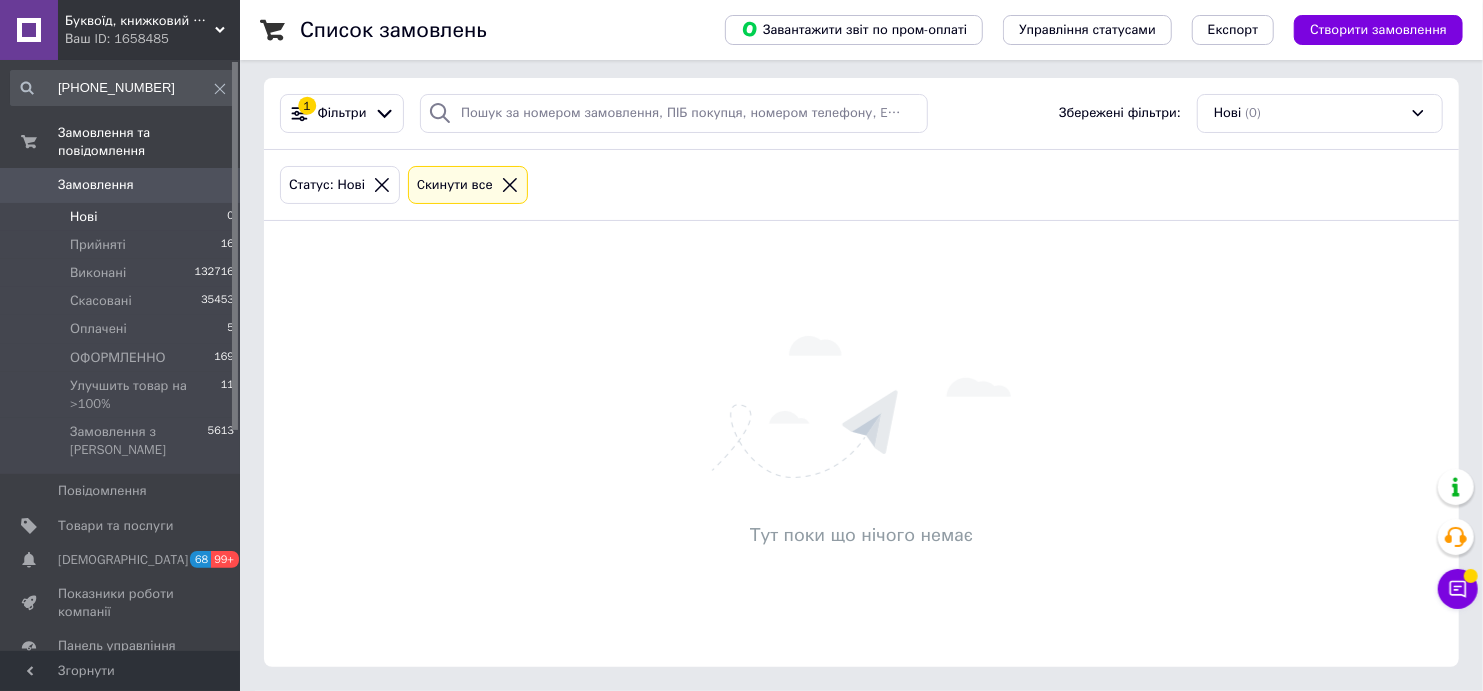 click 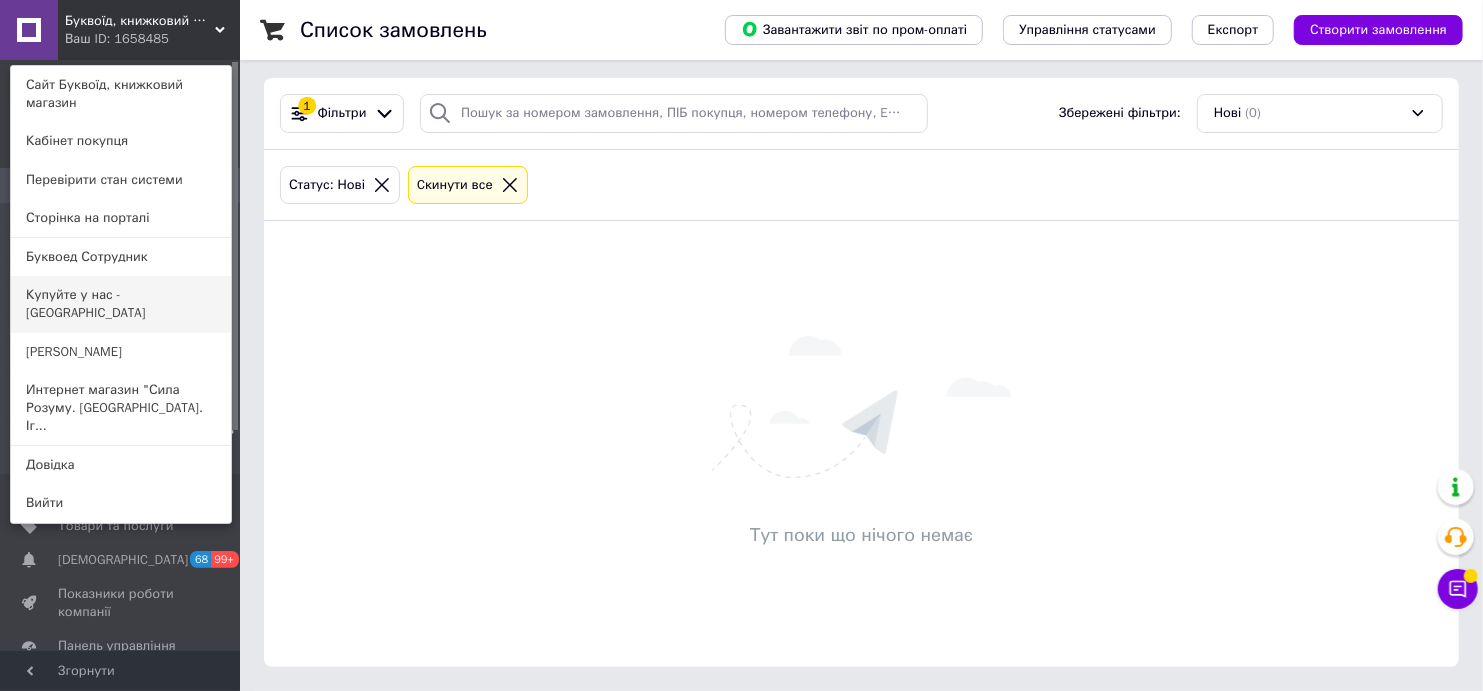click on "Купуйте у нас - [GEOGRAPHIC_DATA]" at bounding box center (121, 304) 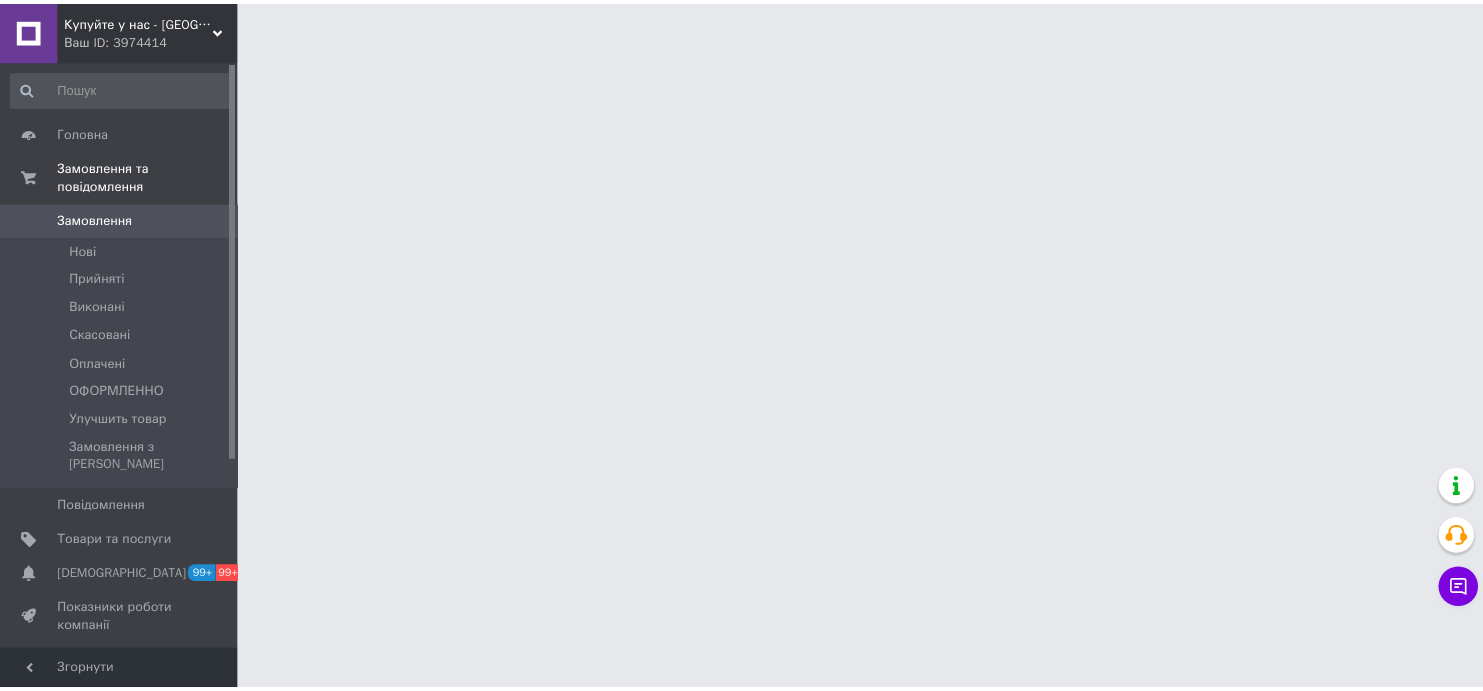 scroll, scrollTop: 0, scrollLeft: 0, axis: both 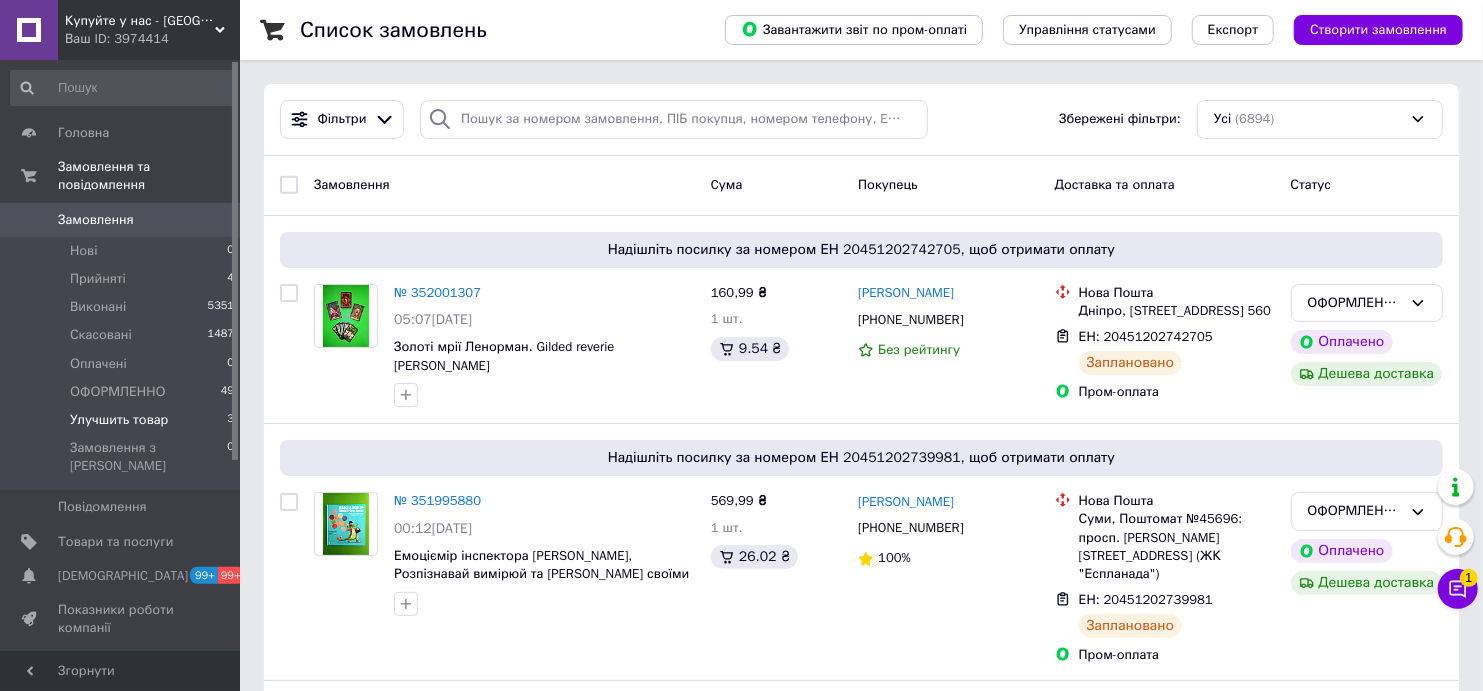 click on "Улучшить товар 3" at bounding box center (123, 420) 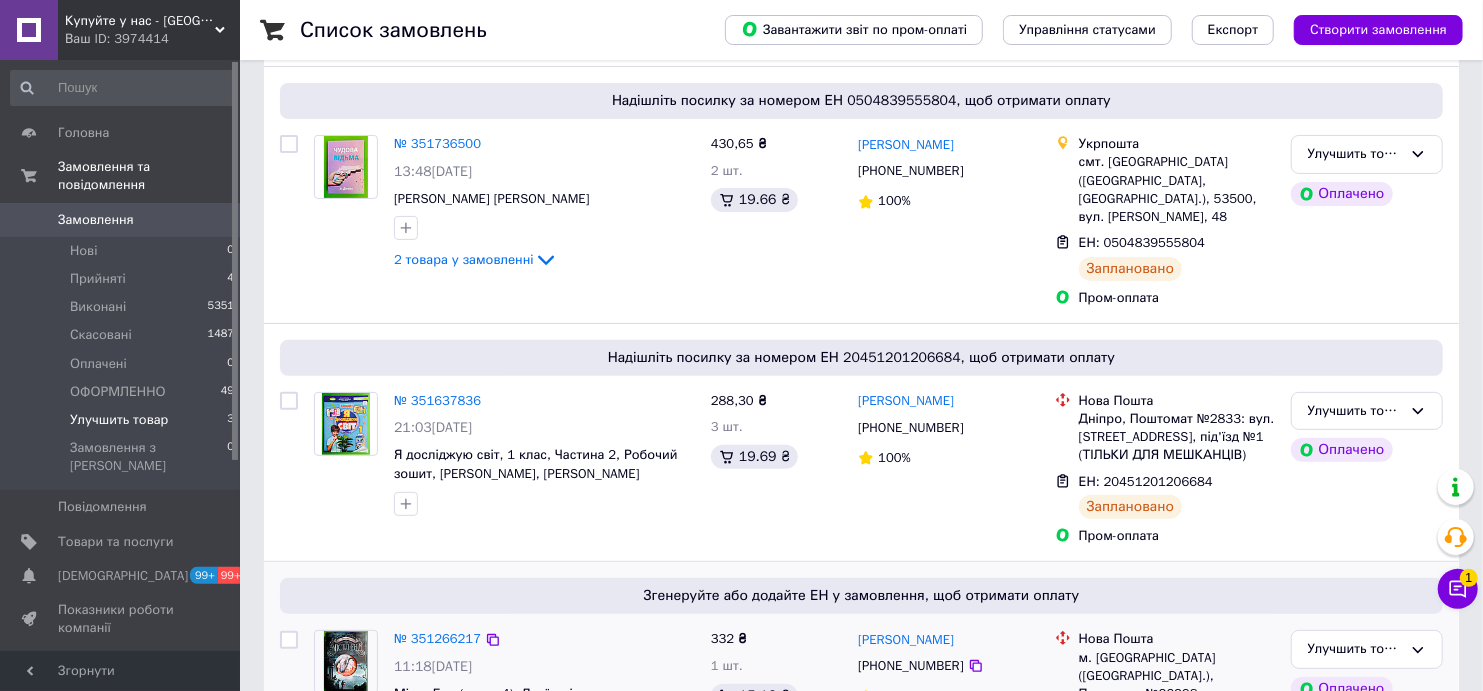 scroll, scrollTop: 103, scrollLeft: 0, axis: vertical 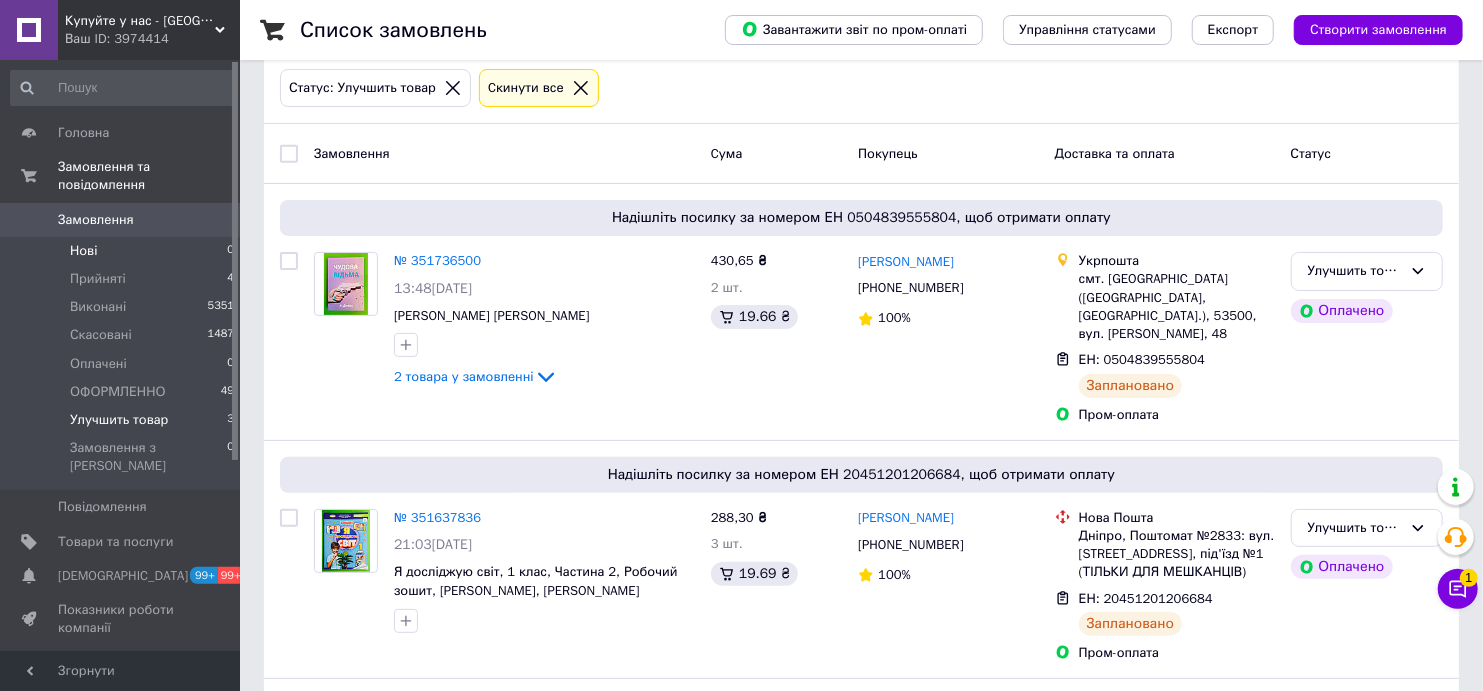 click on "Нові 0" at bounding box center (123, 251) 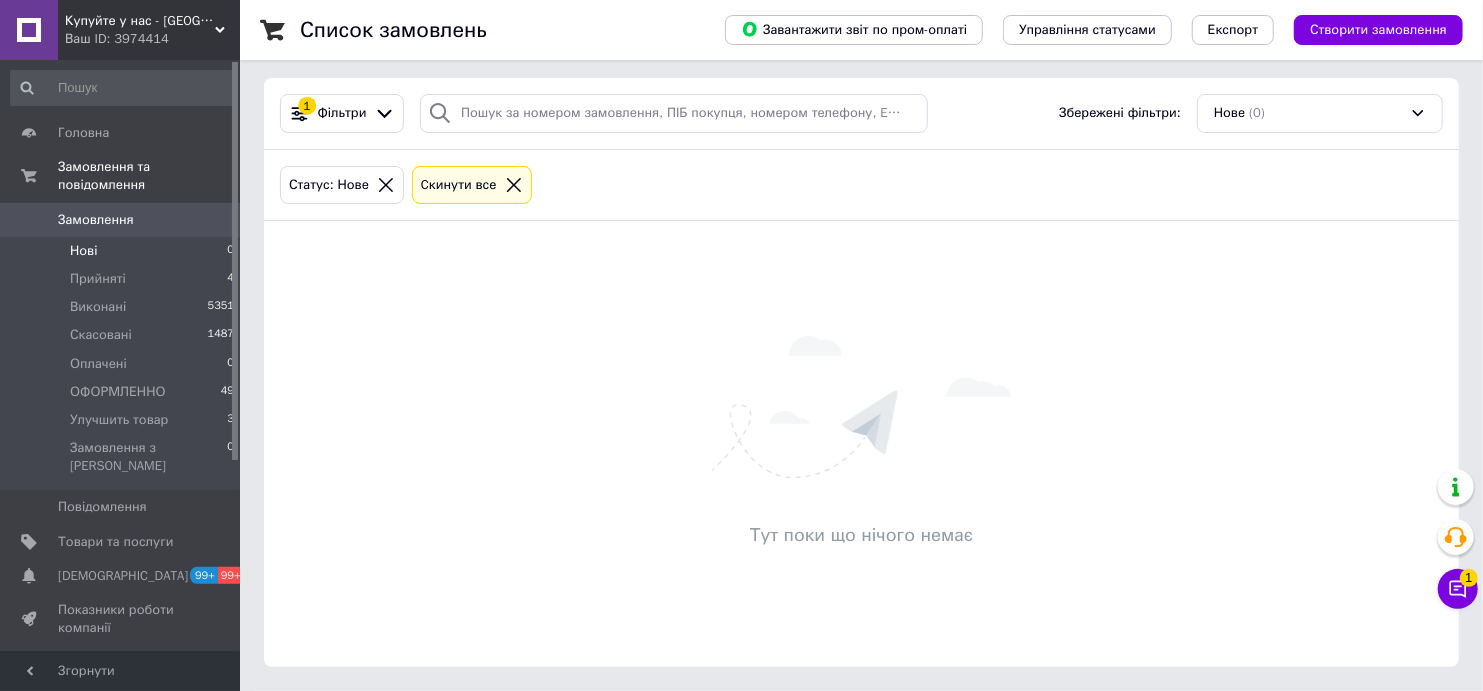 scroll, scrollTop: 0, scrollLeft: 0, axis: both 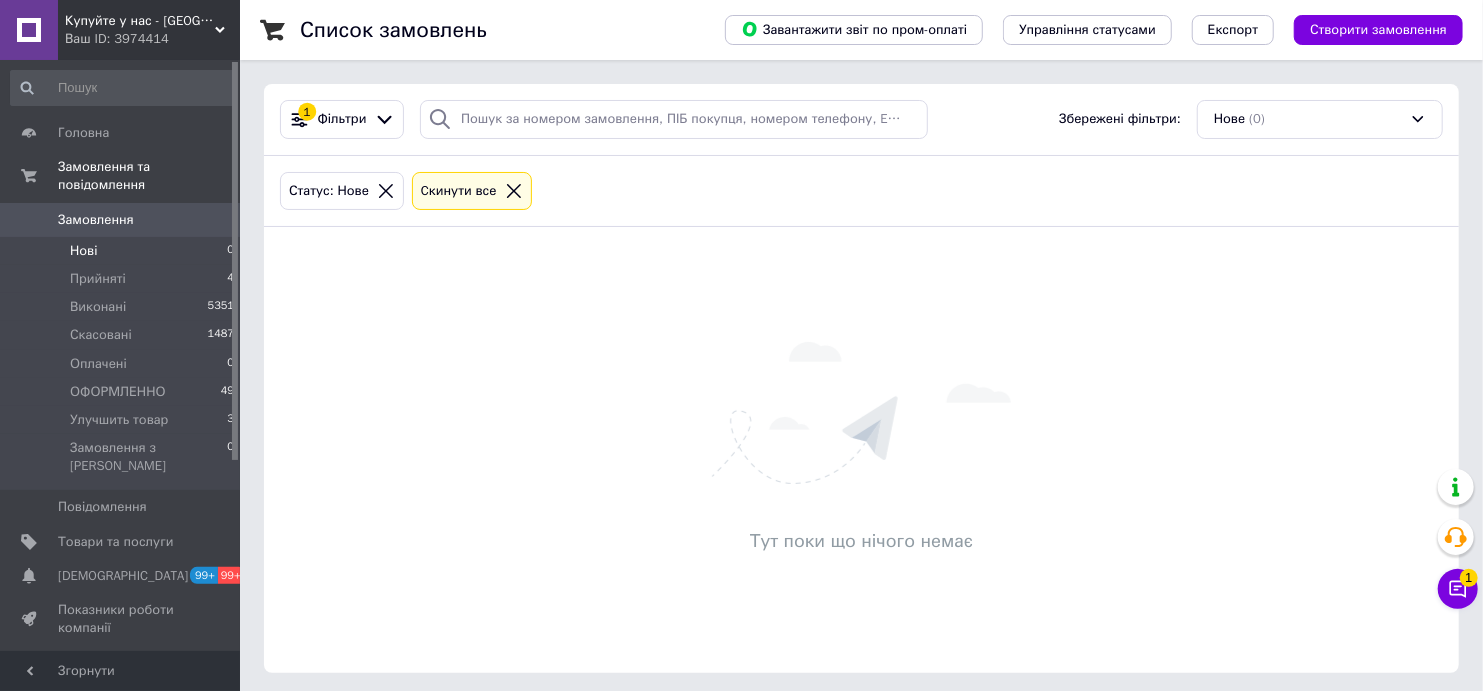 click on "Тут поки що нічого немає" at bounding box center [861, 450] 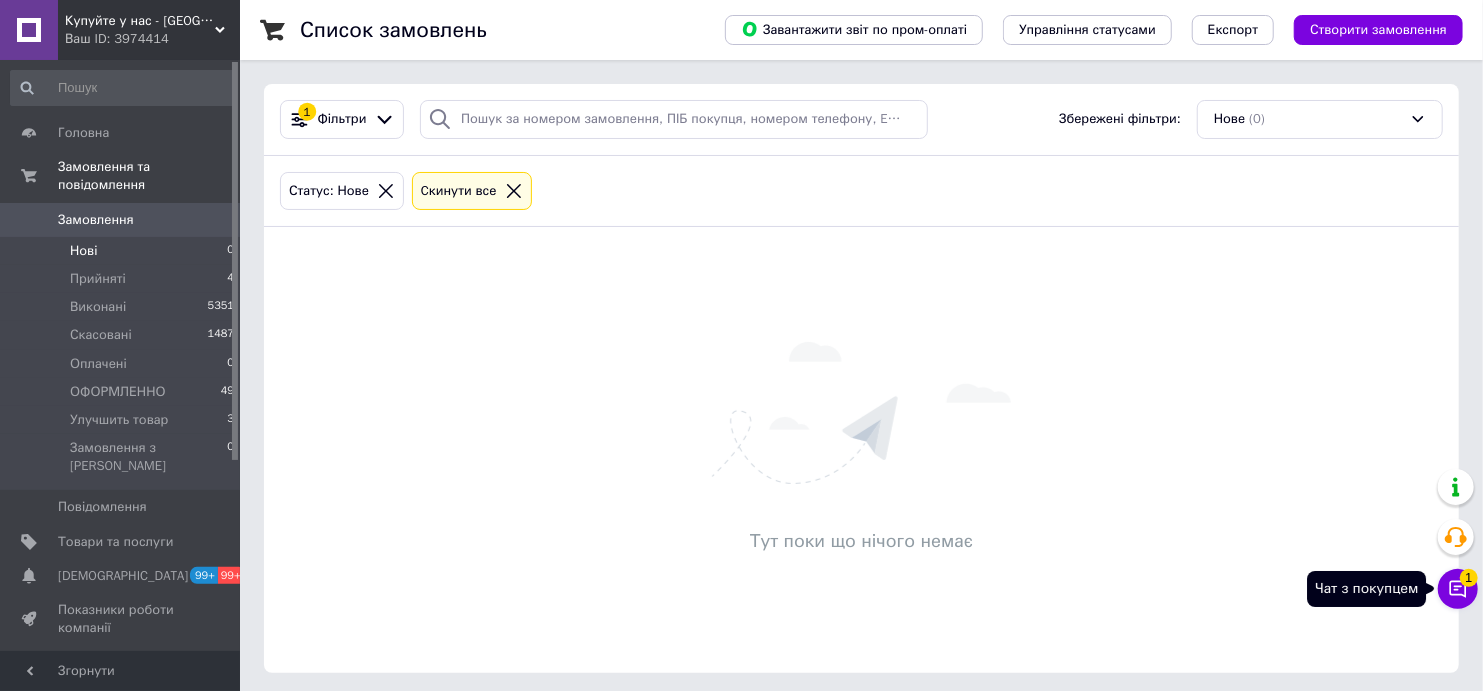 click on "1" at bounding box center [1469, 578] 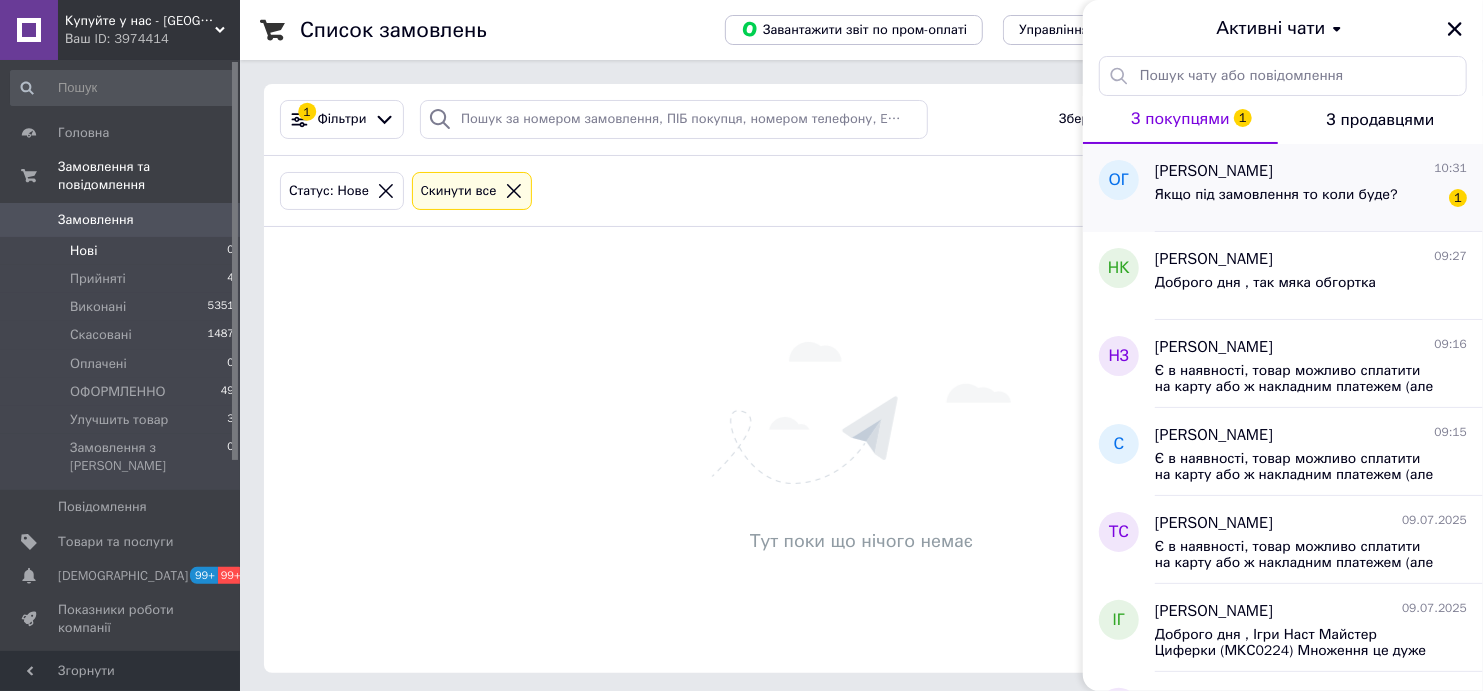 click on "Якщо під замовлення то коли буде?" at bounding box center [1276, 201] 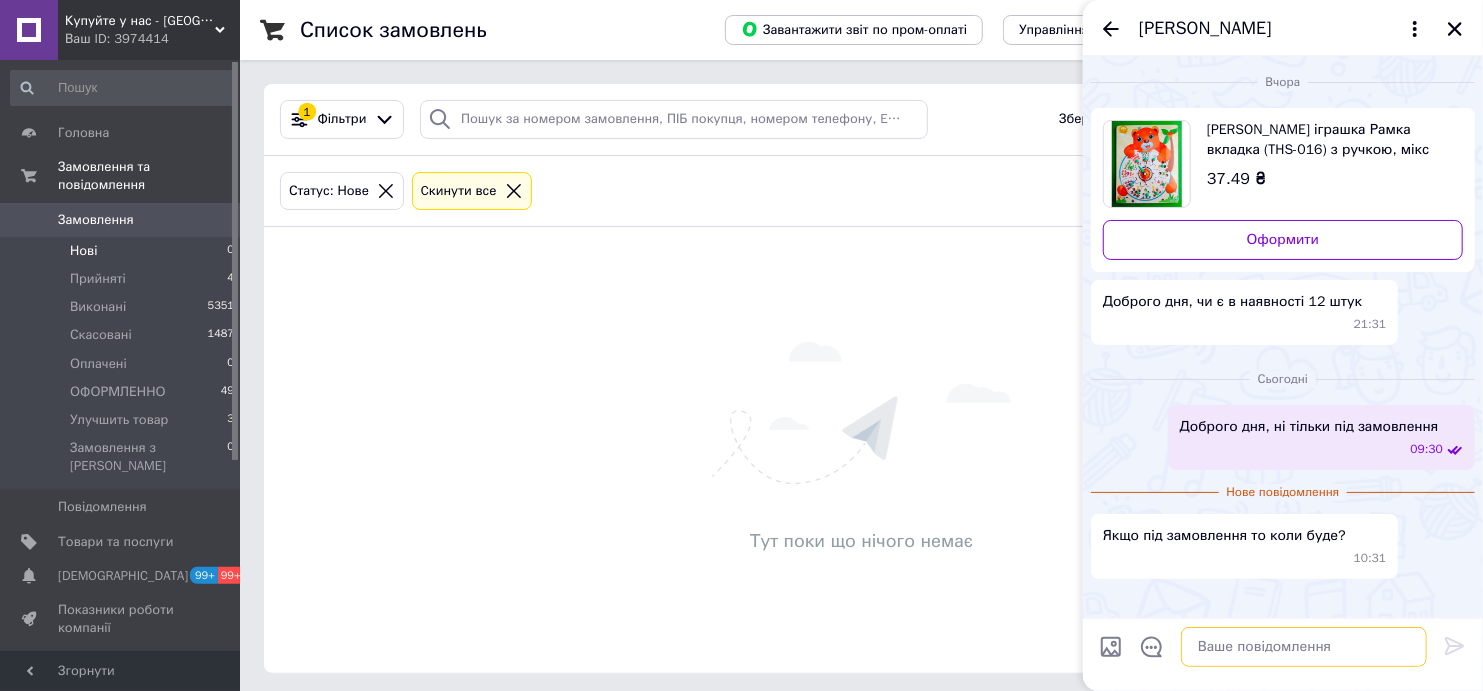 click at bounding box center [1304, 647] 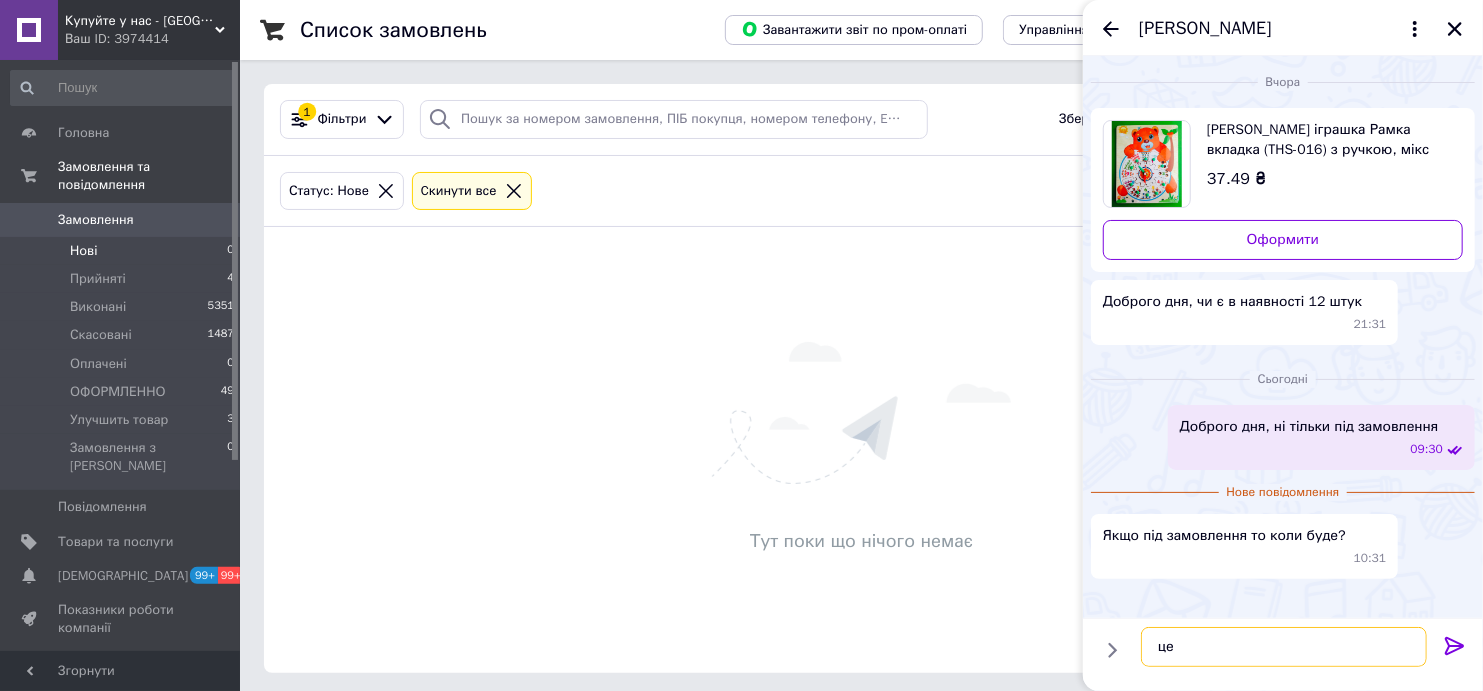 type on "ц" 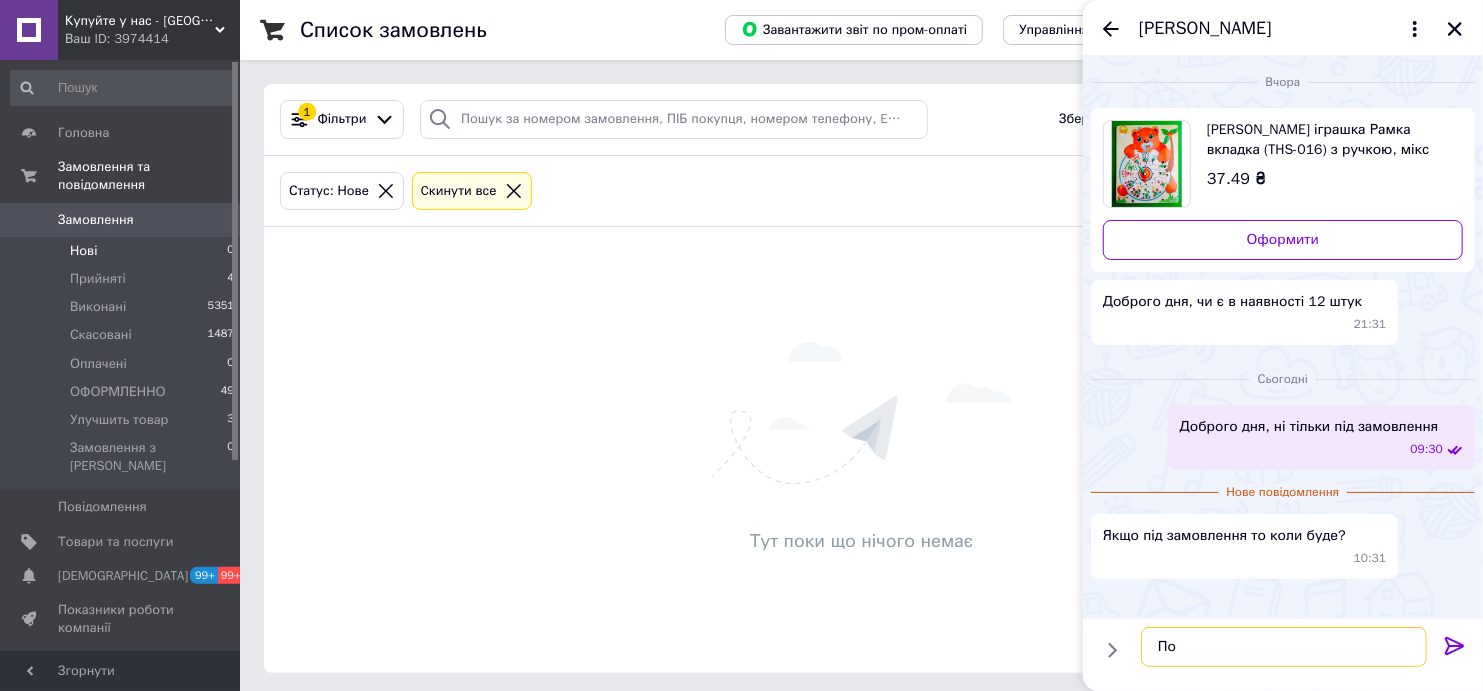 type on "П" 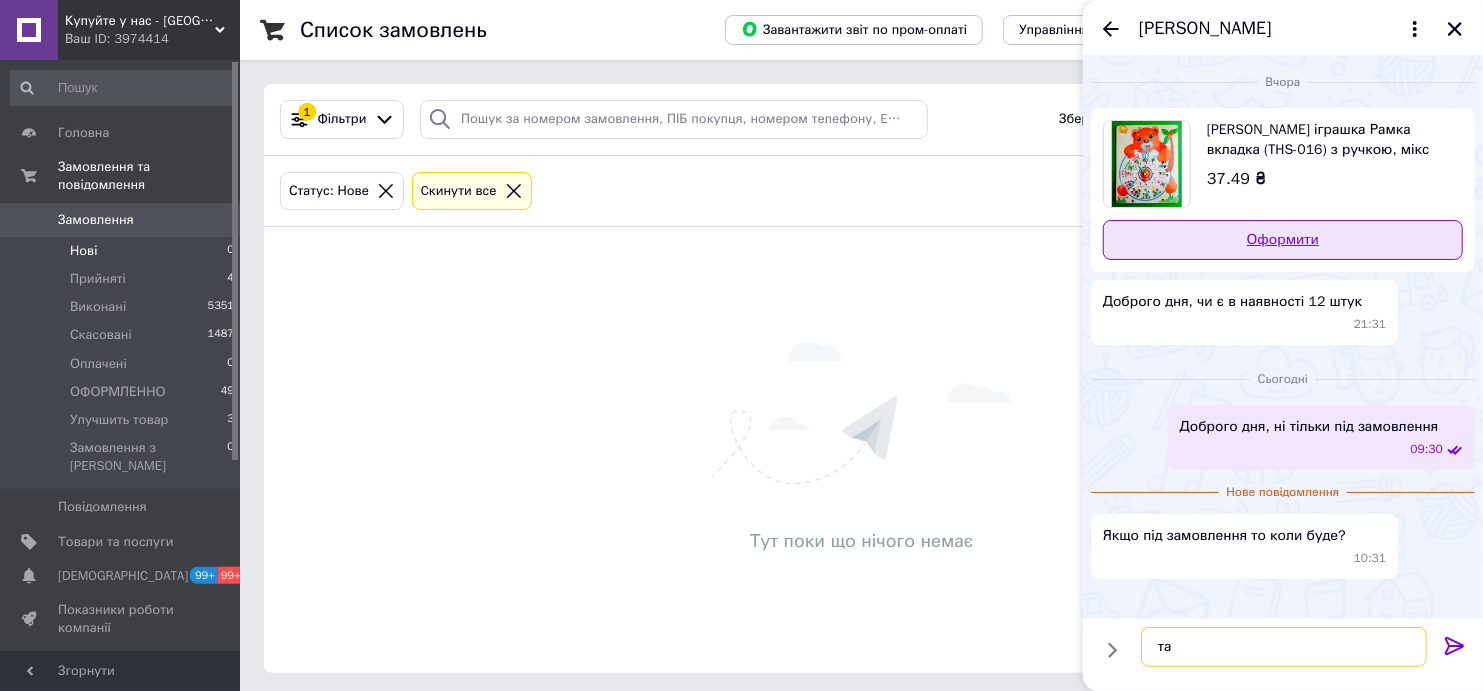 type on "т" 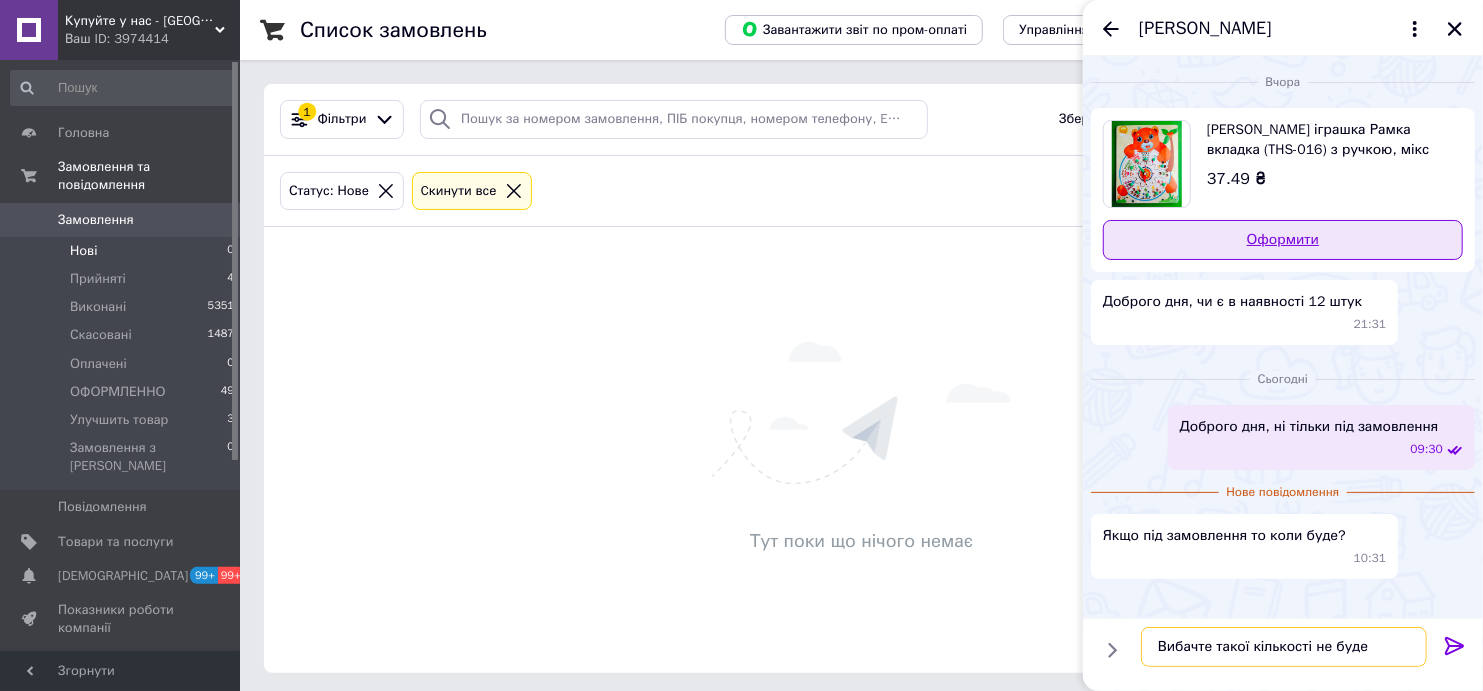 scroll, scrollTop: 13, scrollLeft: 0, axis: vertical 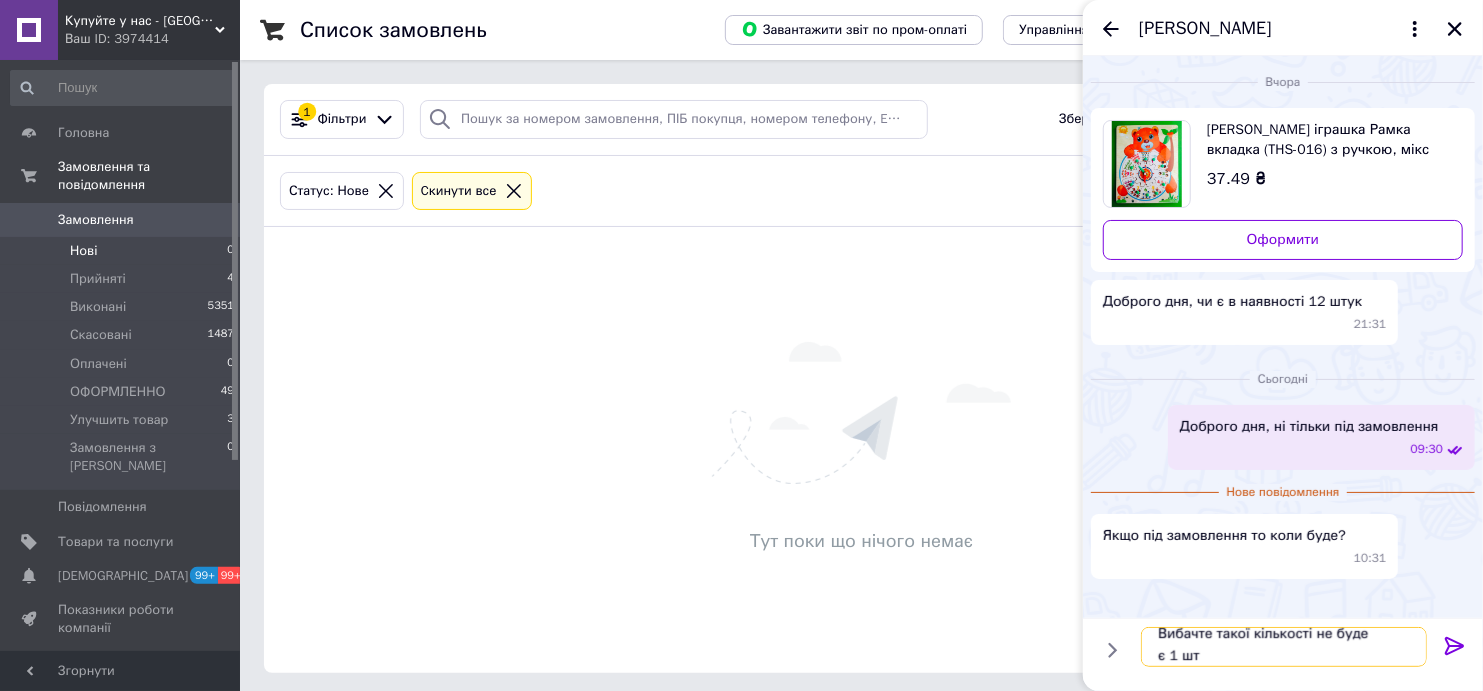 type on "Вибачте такої кількості не буде
є 1 шт" 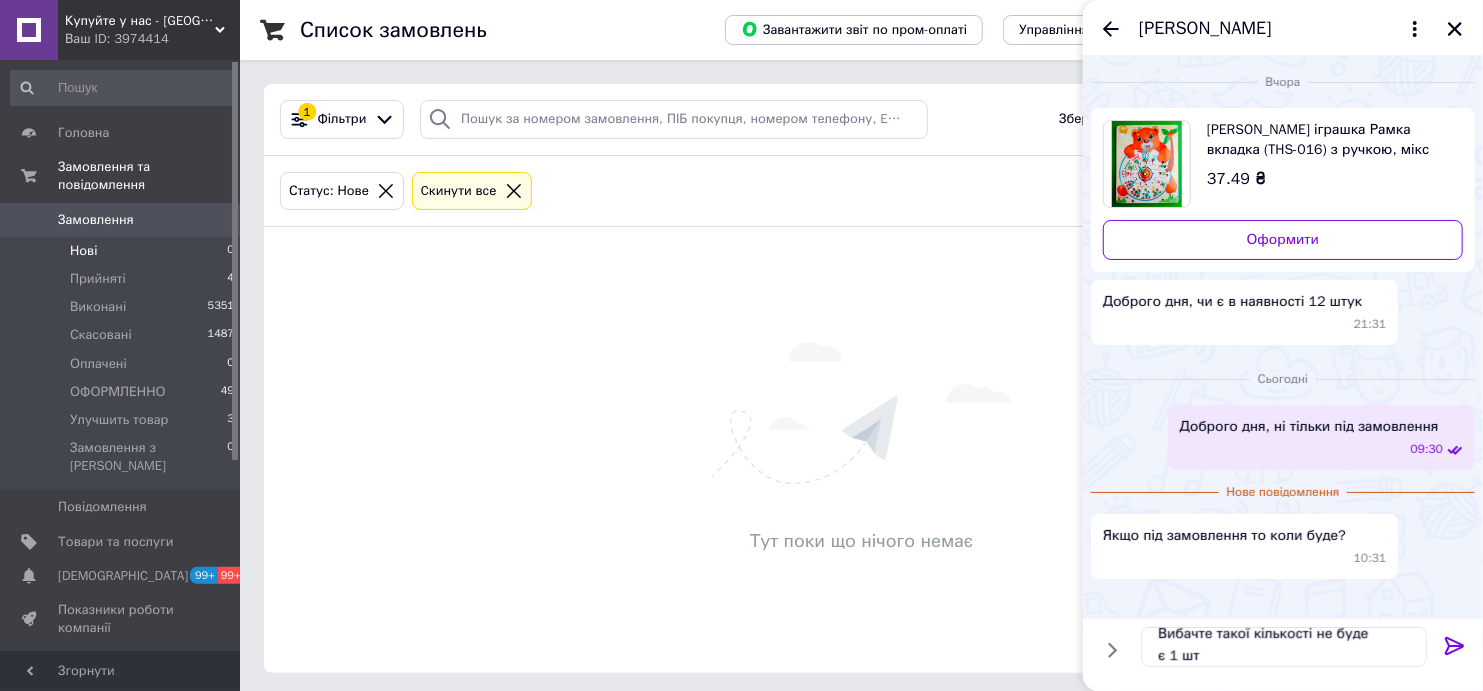 drag, startPoint x: 1458, startPoint y: 653, endPoint x: 1435, endPoint y: 588, distance: 68.94926 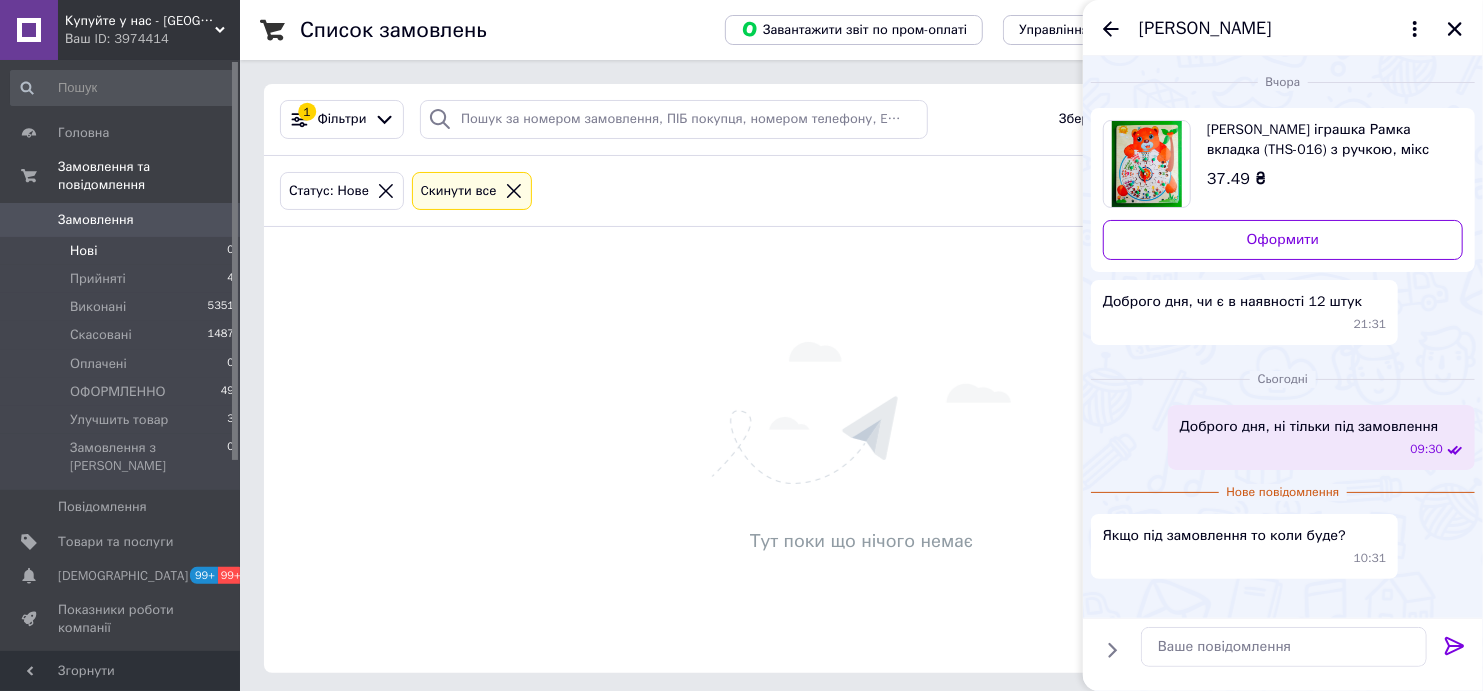 scroll, scrollTop: 0, scrollLeft: 0, axis: both 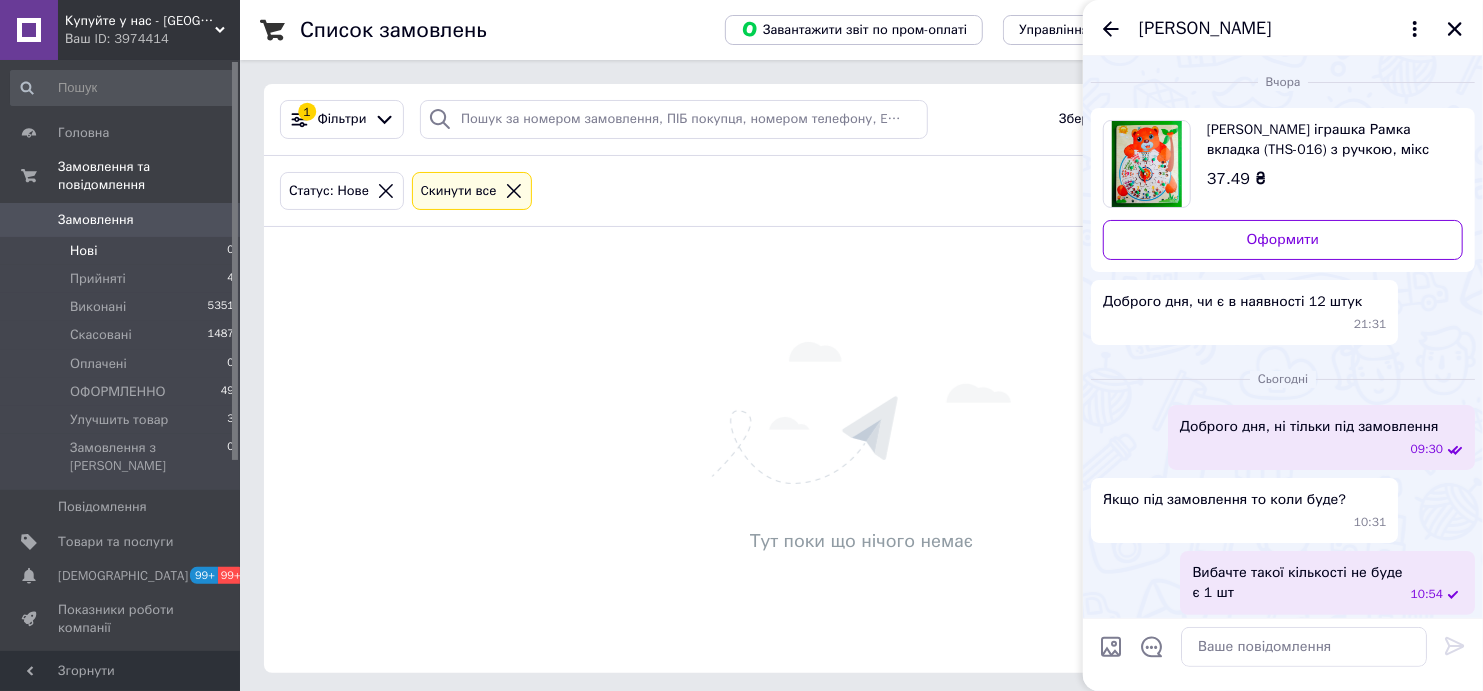 click on "Ольга Гентиш" at bounding box center [1283, 28] 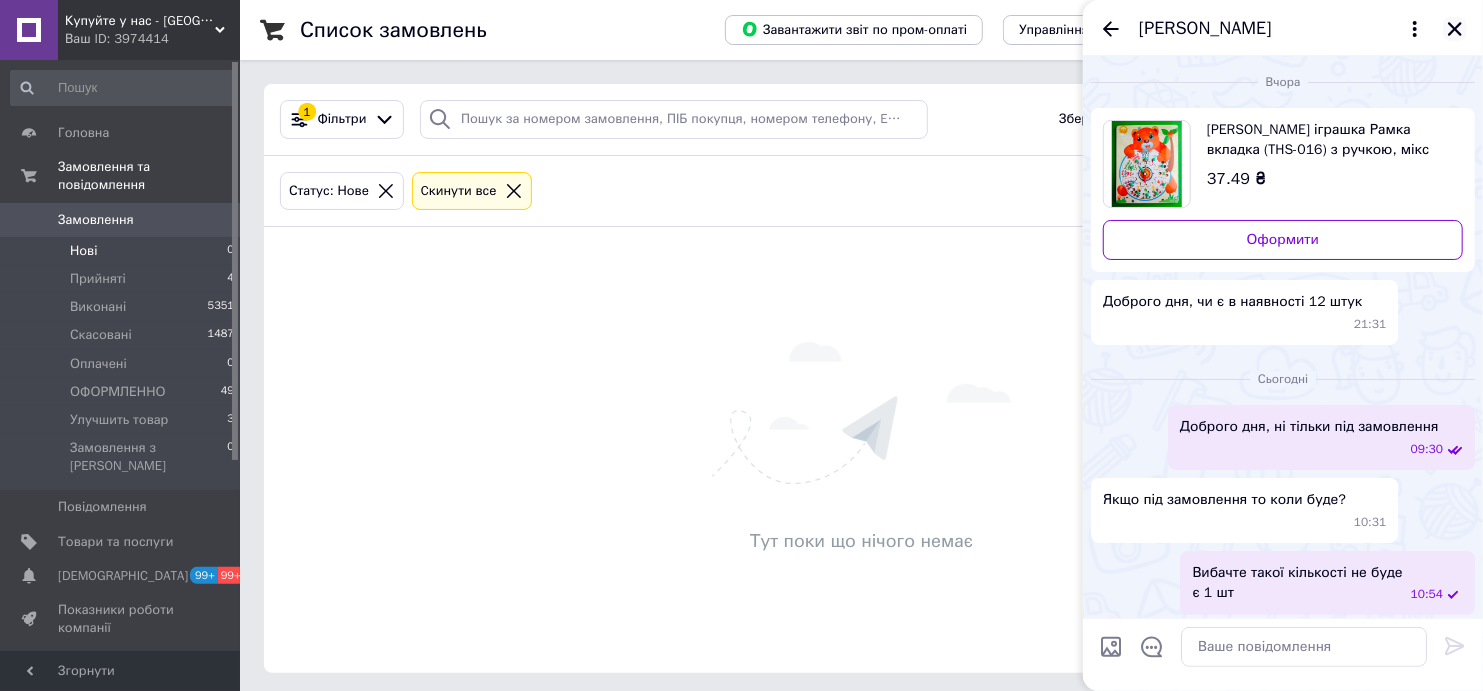 drag, startPoint x: 1452, startPoint y: 30, endPoint x: 1420, endPoint y: 52, distance: 38.832977 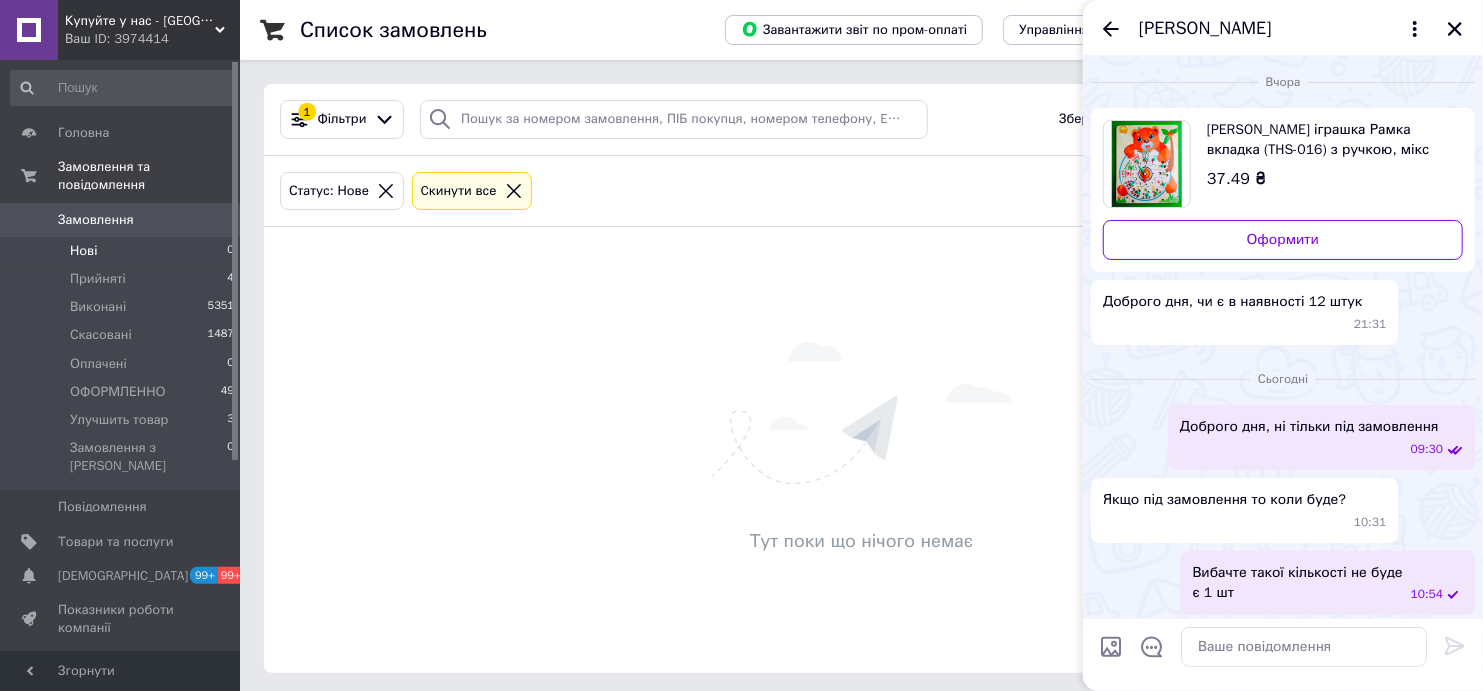 click 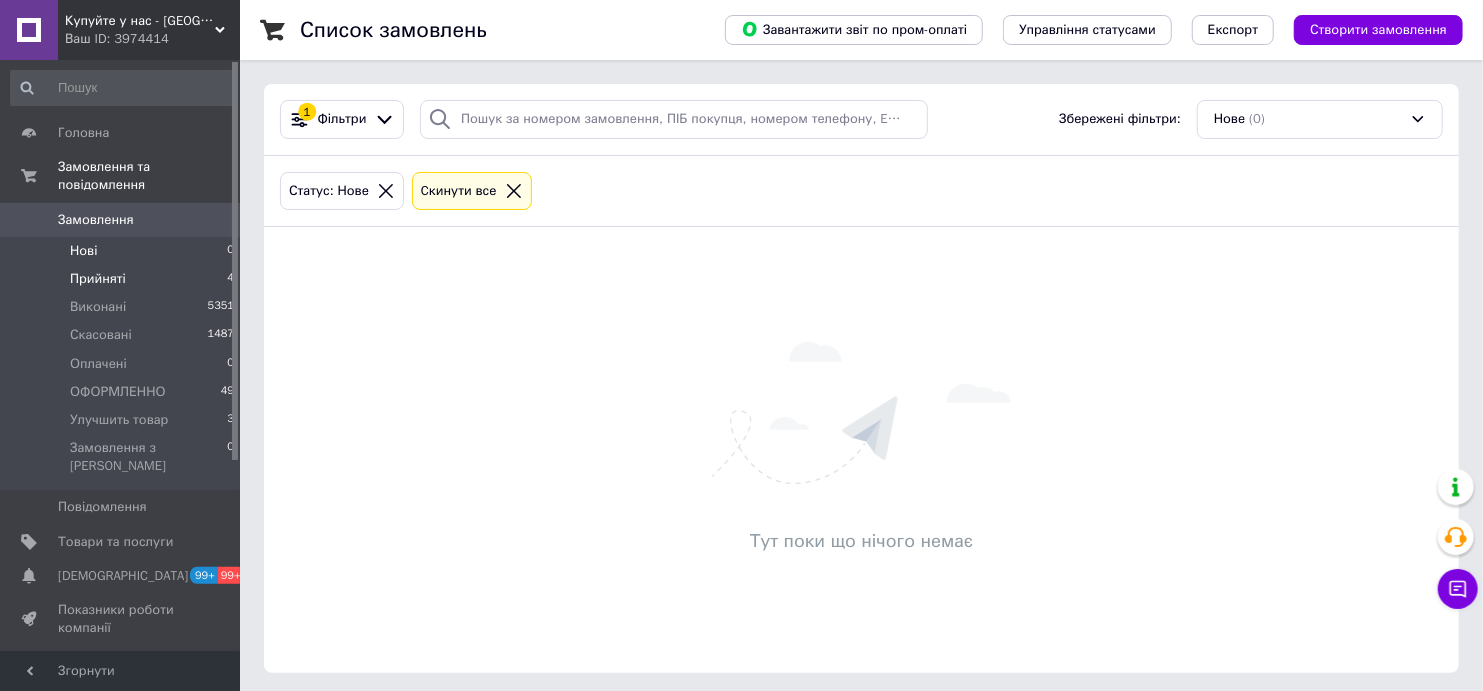 click on "Прийняті 4" at bounding box center (123, 279) 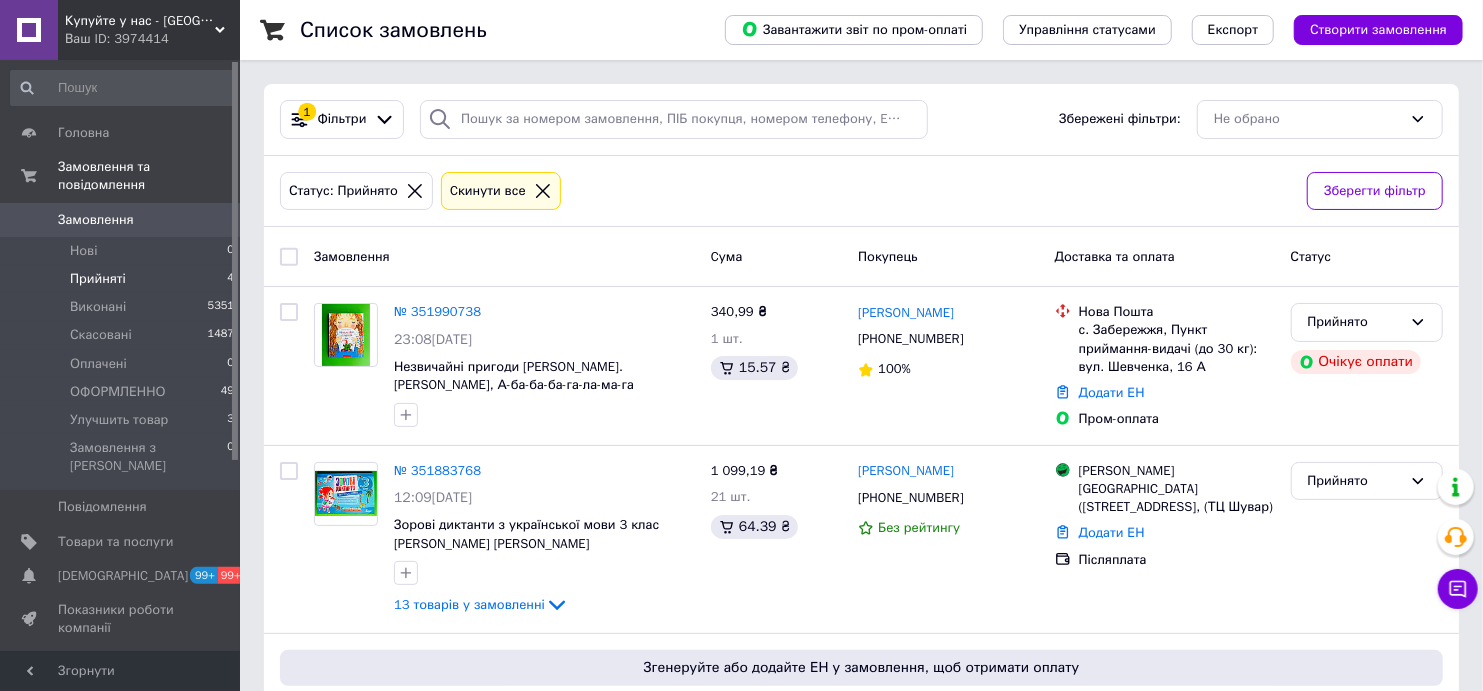 click at bounding box center (123, 88) 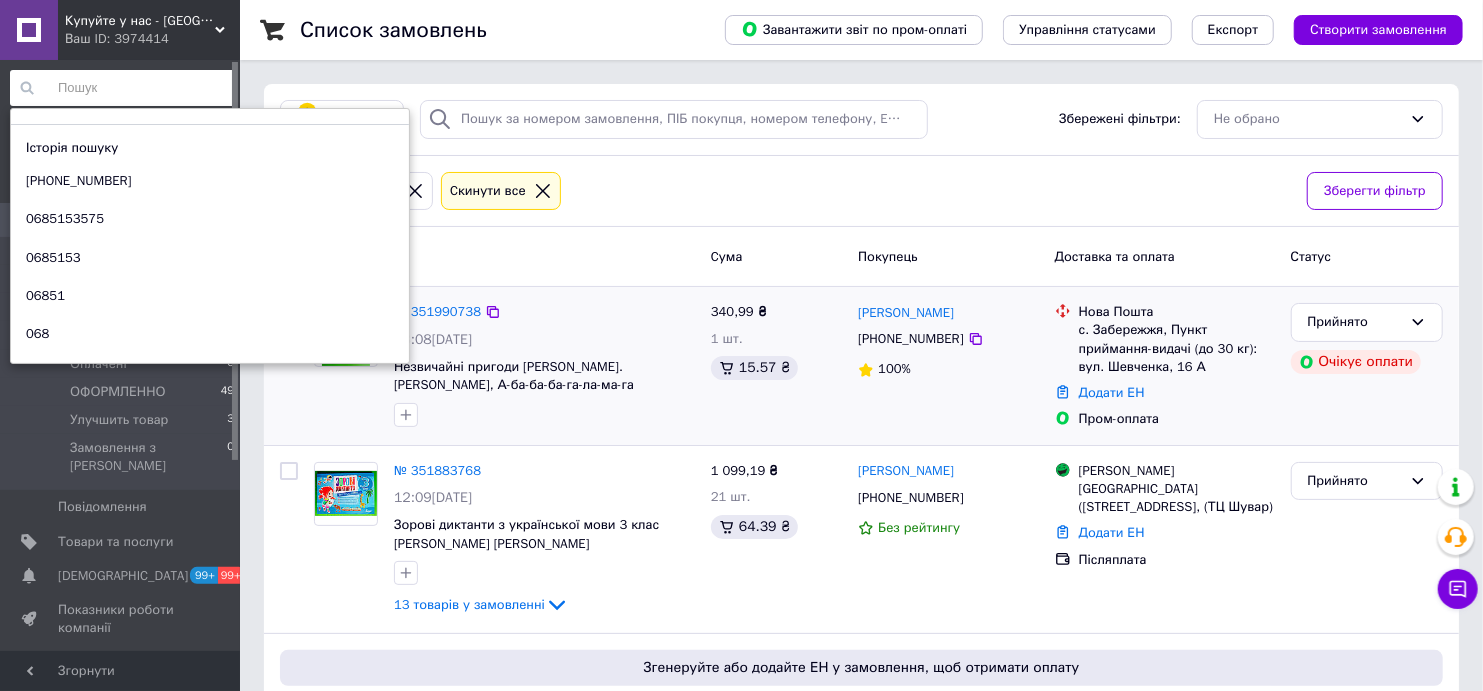 paste on "+380980025506" 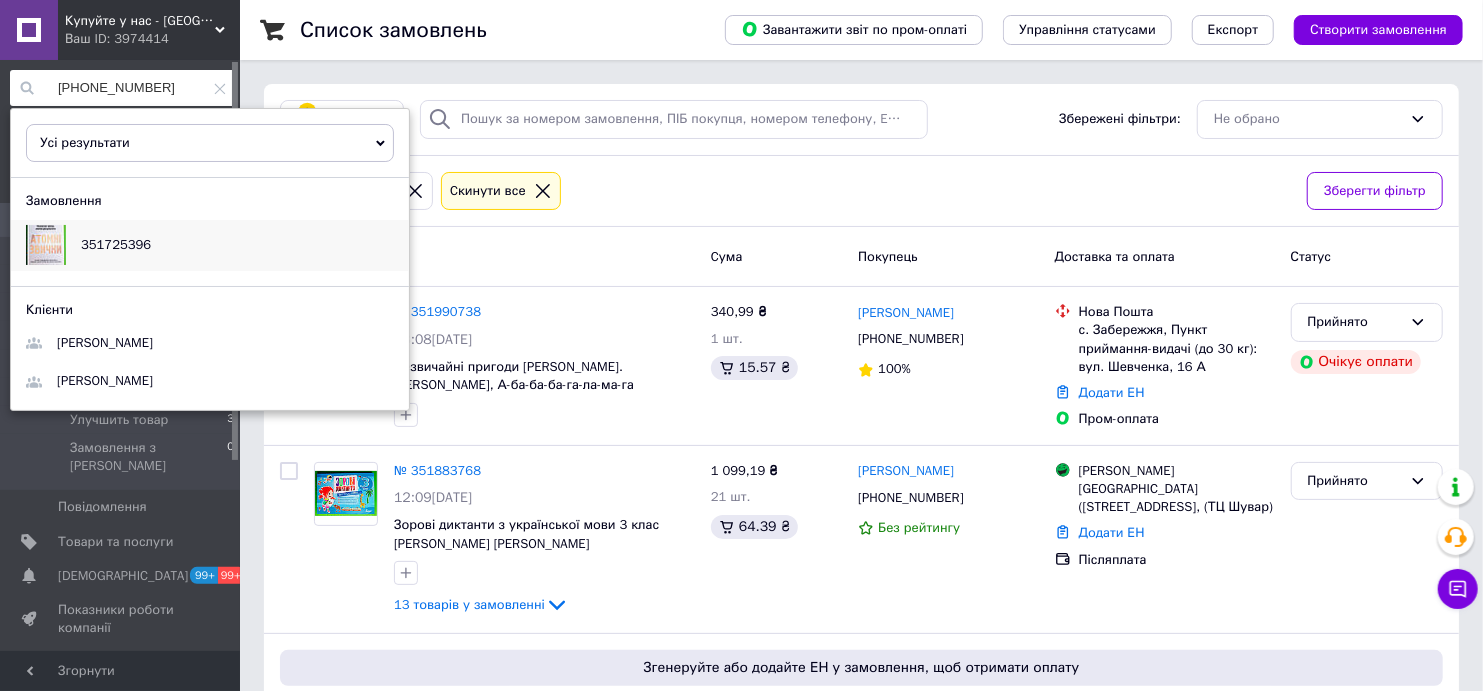 type on "+380980025506" 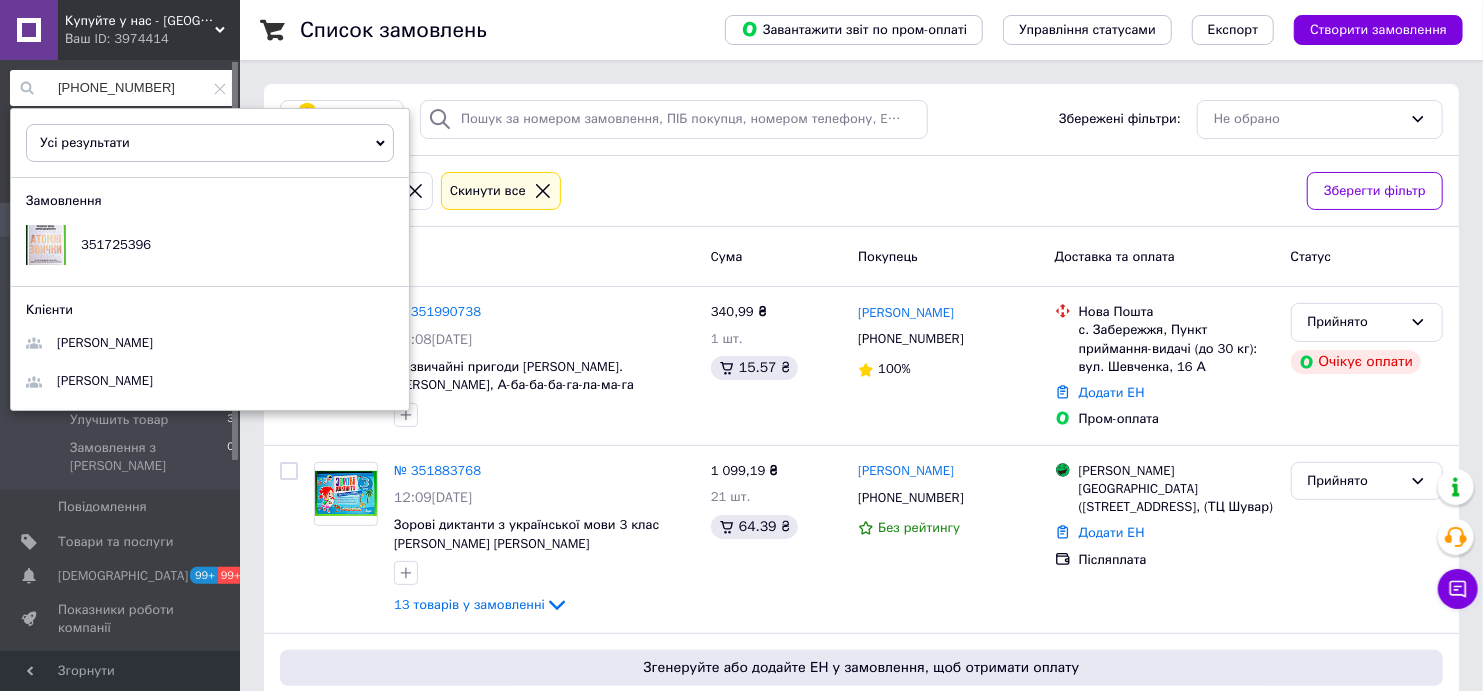 click on "Ваш ID: 3974414" at bounding box center [152, 39] 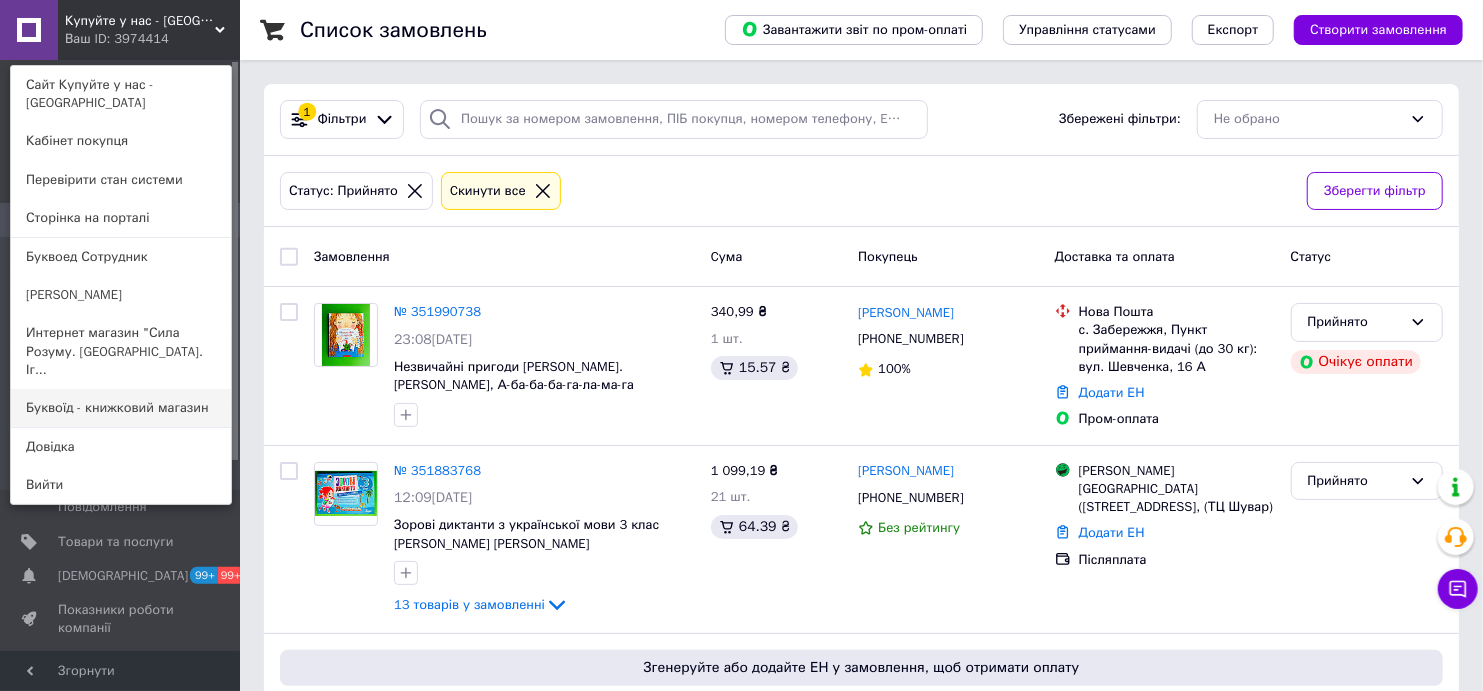 click on "Буквоїд - книжковий магазин" at bounding box center [121, 408] 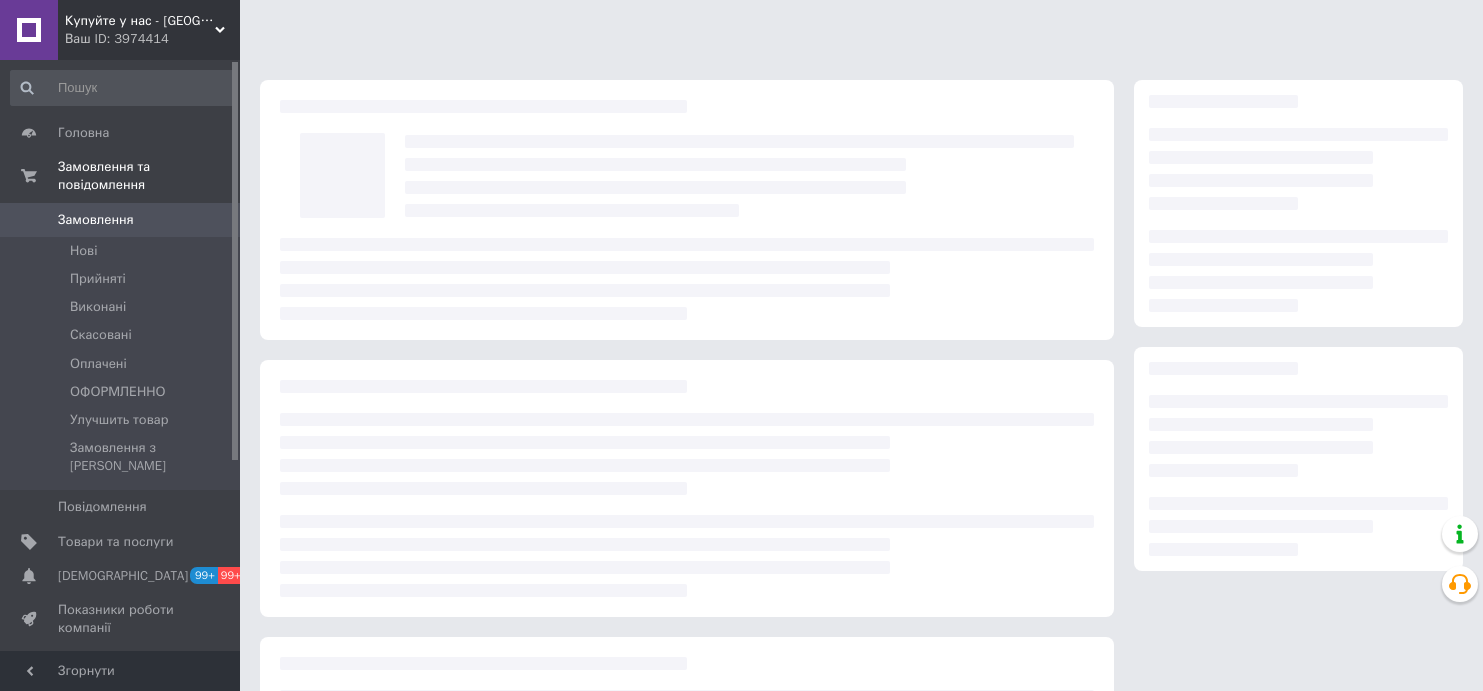 scroll, scrollTop: 0, scrollLeft: 0, axis: both 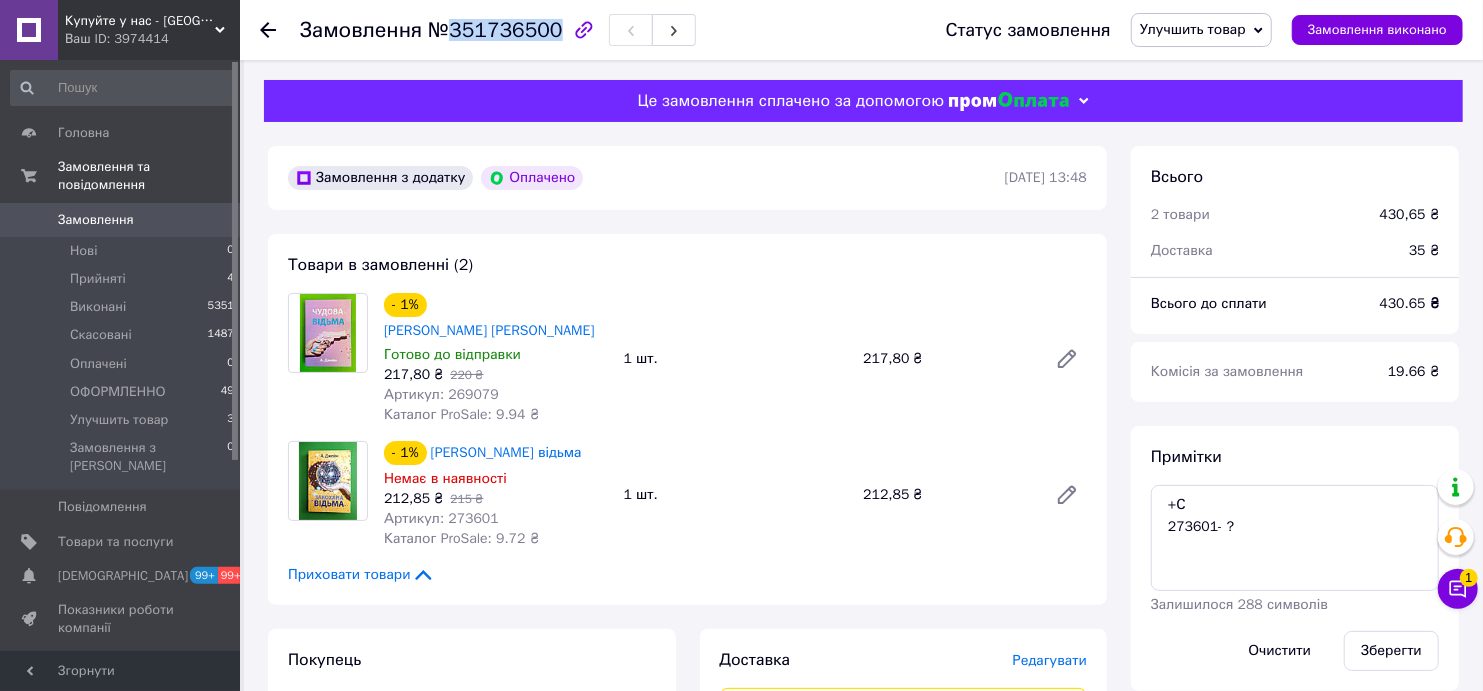 drag, startPoint x: 446, startPoint y: 28, endPoint x: 545, endPoint y: 34, distance: 99.18165 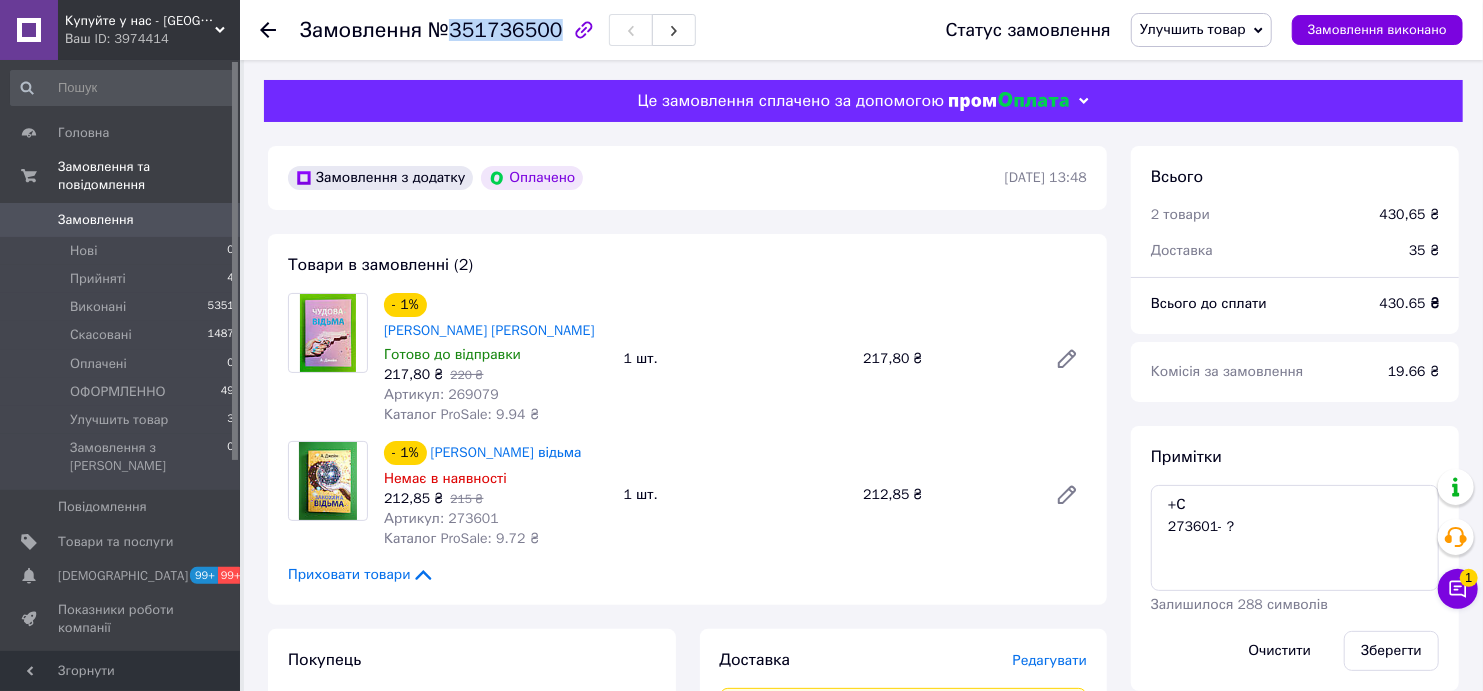 click on "№351736500" at bounding box center (495, 30) 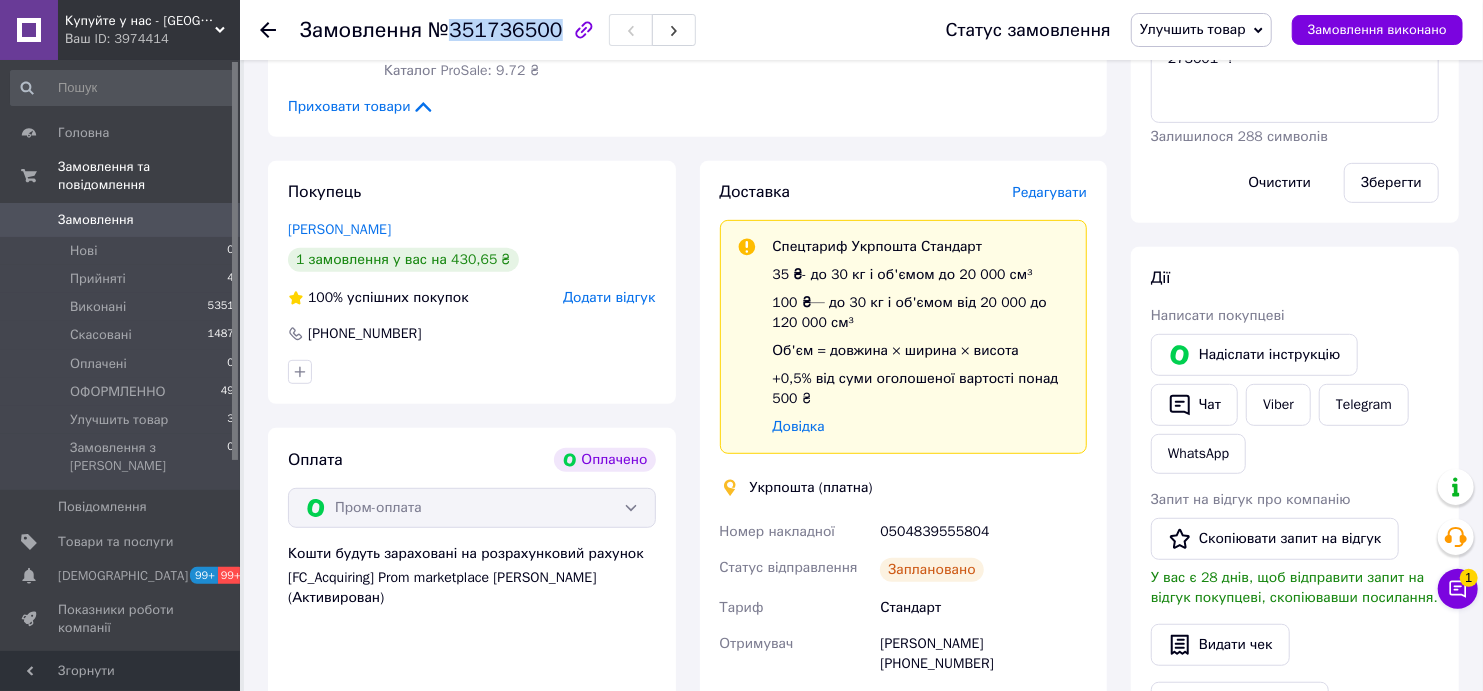 scroll, scrollTop: 666, scrollLeft: 0, axis: vertical 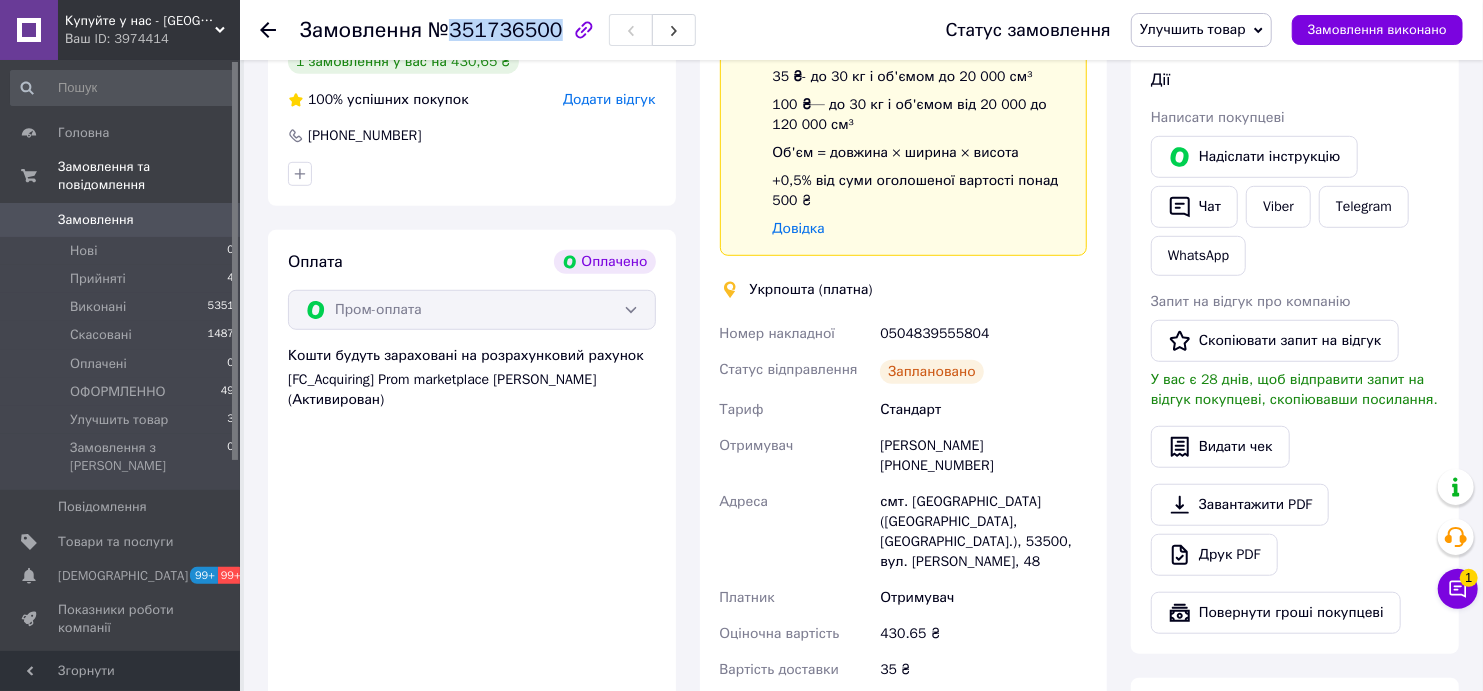 drag, startPoint x: 1025, startPoint y: 442, endPoint x: 884, endPoint y: 453, distance: 141.42842 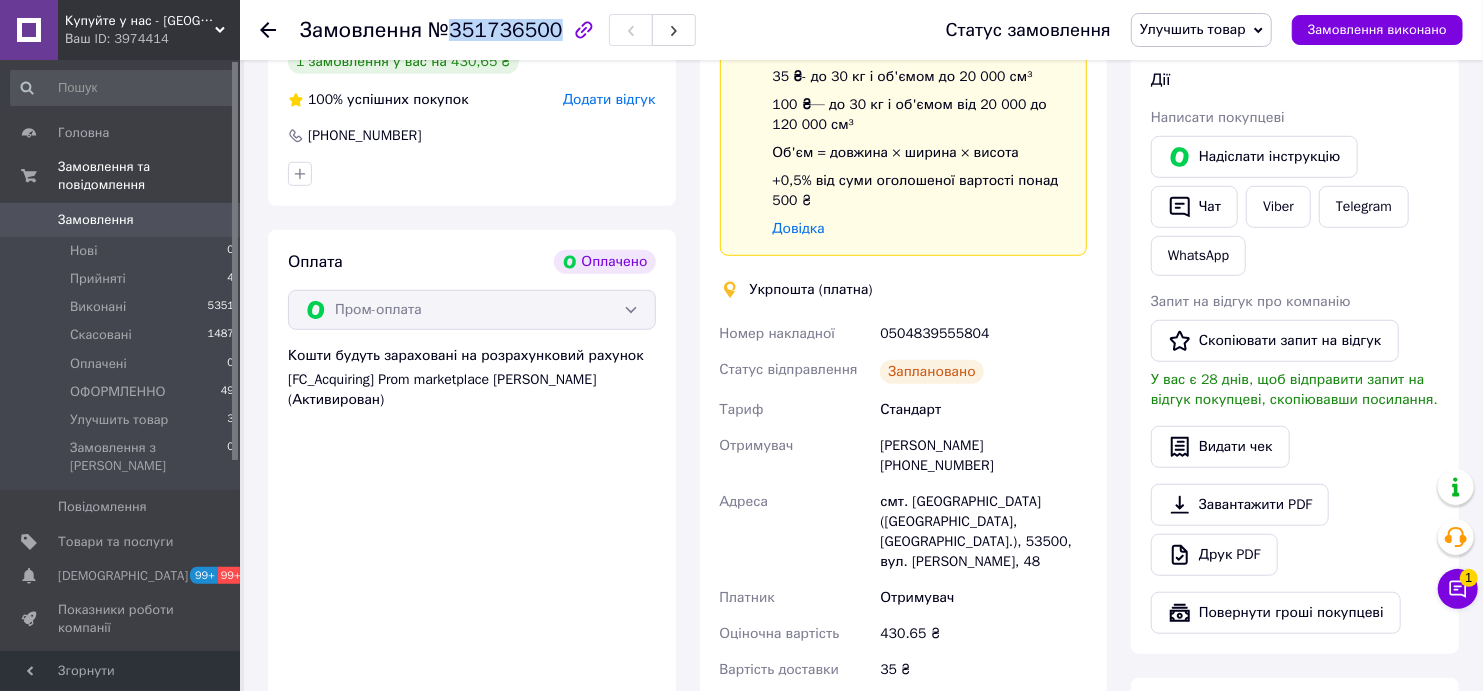 click on "Алена Иванченко +380966292152" at bounding box center (983, 456) 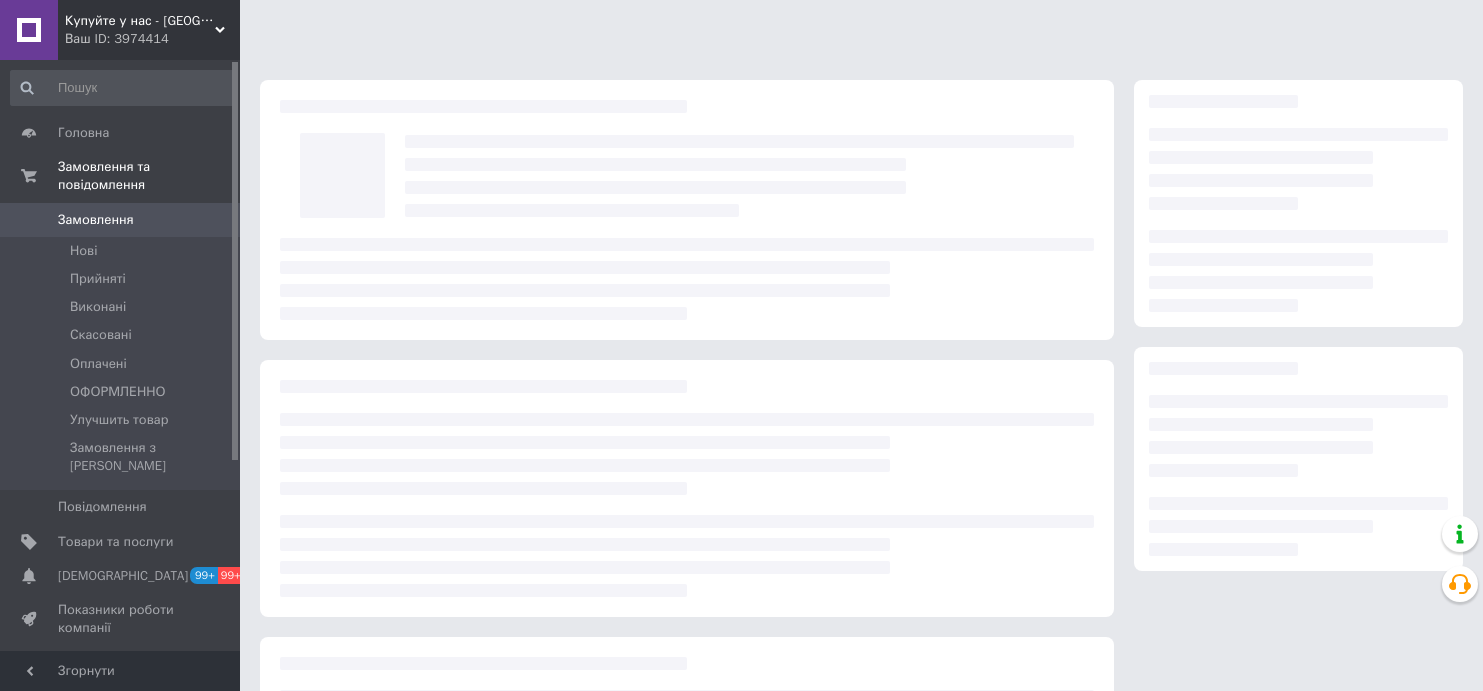 scroll, scrollTop: 0, scrollLeft: 0, axis: both 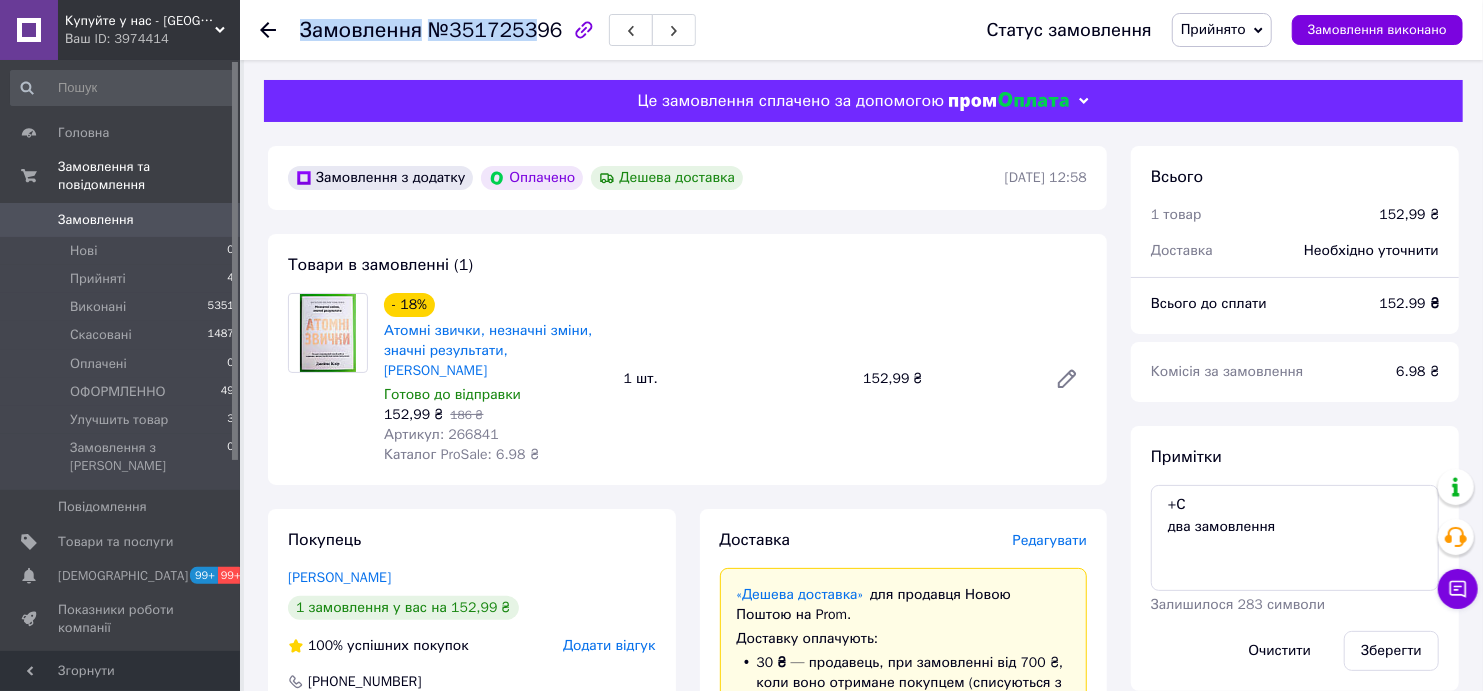 drag, startPoint x: 302, startPoint y: 22, endPoint x: 525, endPoint y: 32, distance: 223.2241 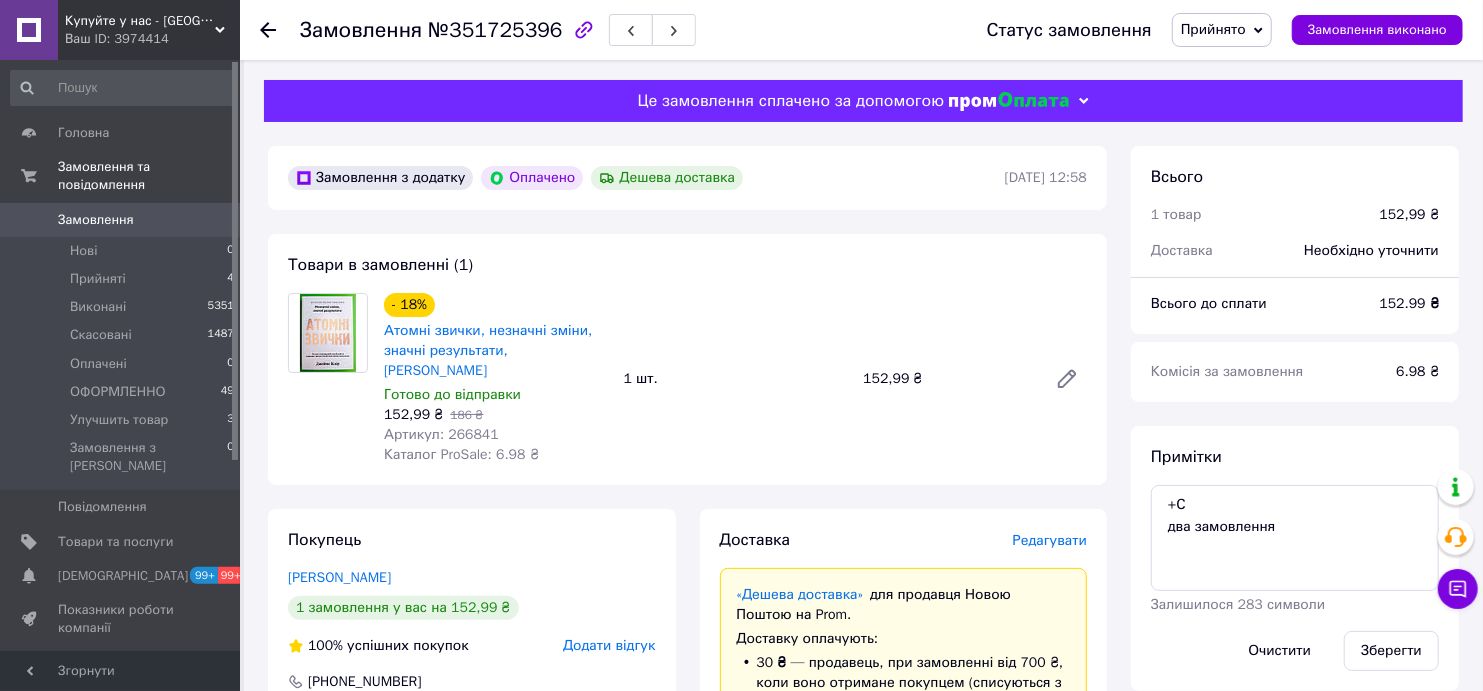 drag, startPoint x: 618, startPoint y: 294, endPoint x: 520, endPoint y: 227, distance: 118.71394 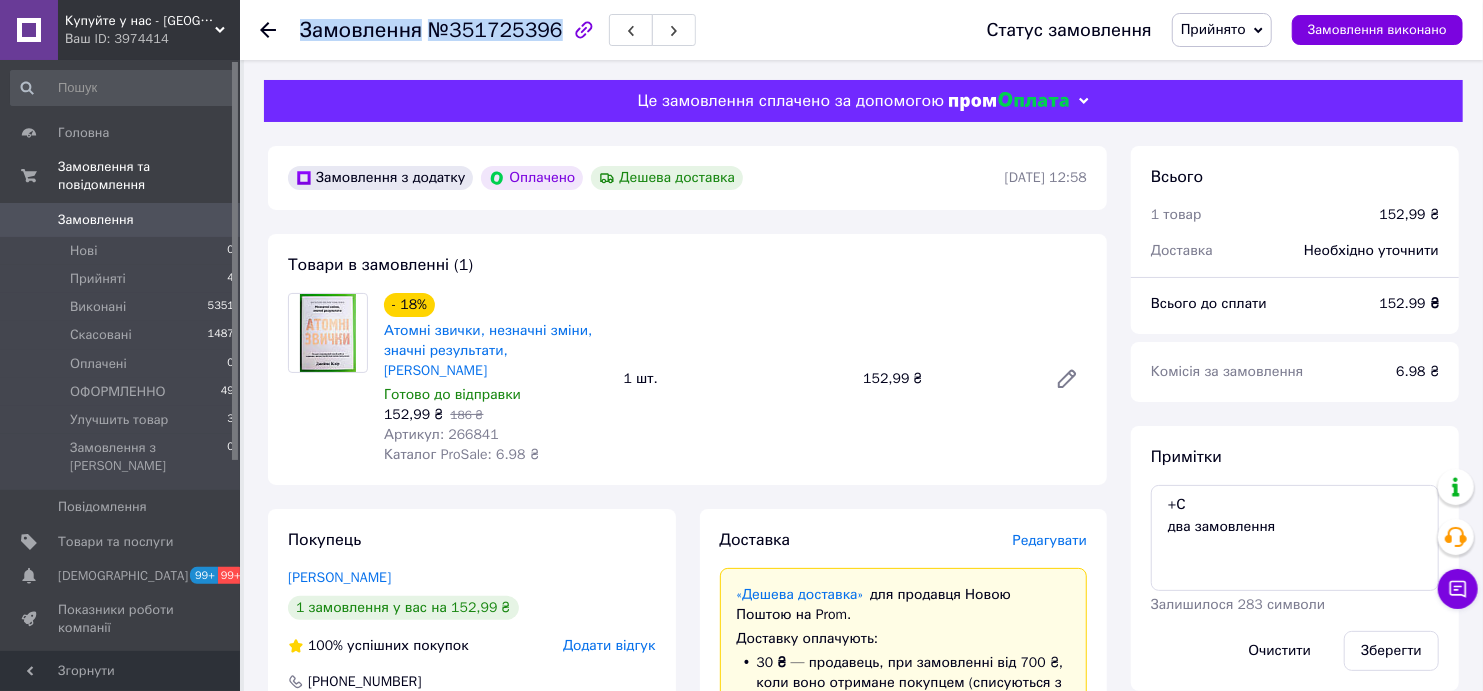 click on "Замовлення №351725396" at bounding box center [498, 30] 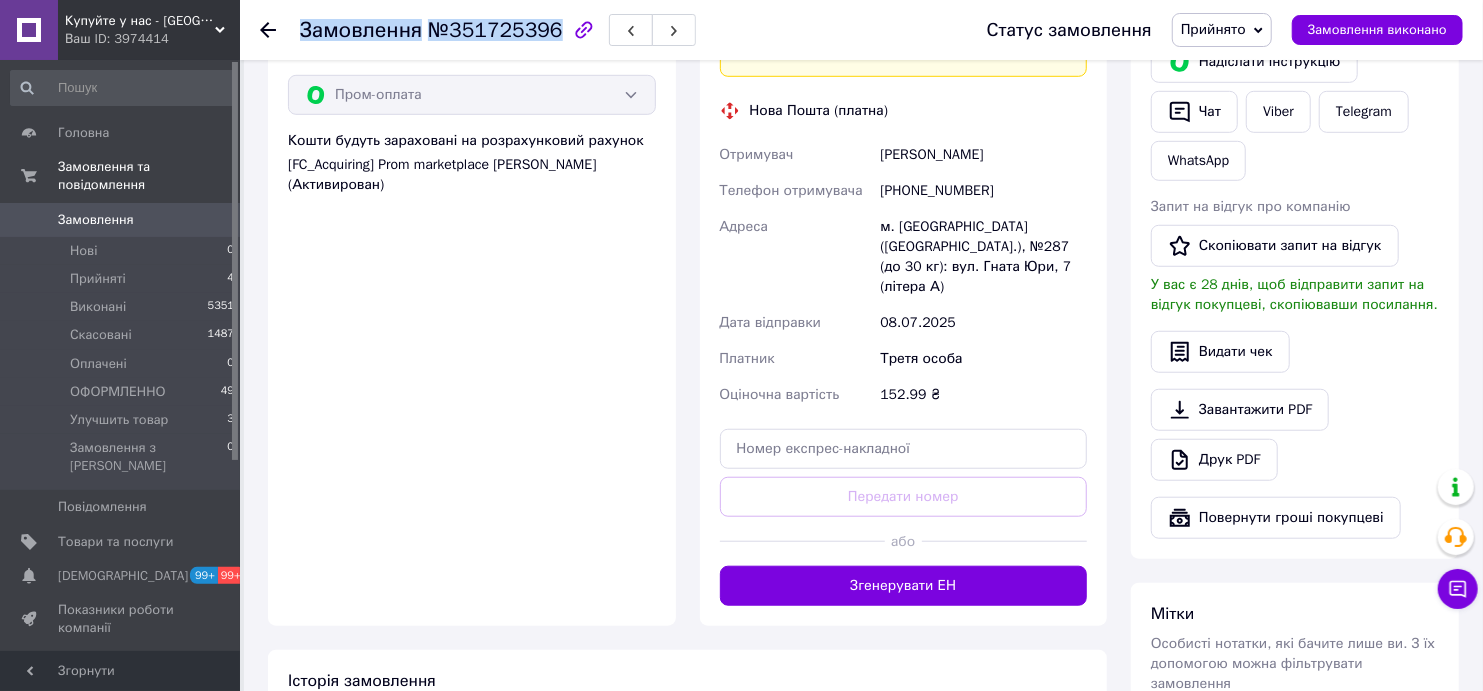 scroll, scrollTop: 1000, scrollLeft: 0, axis: vertical 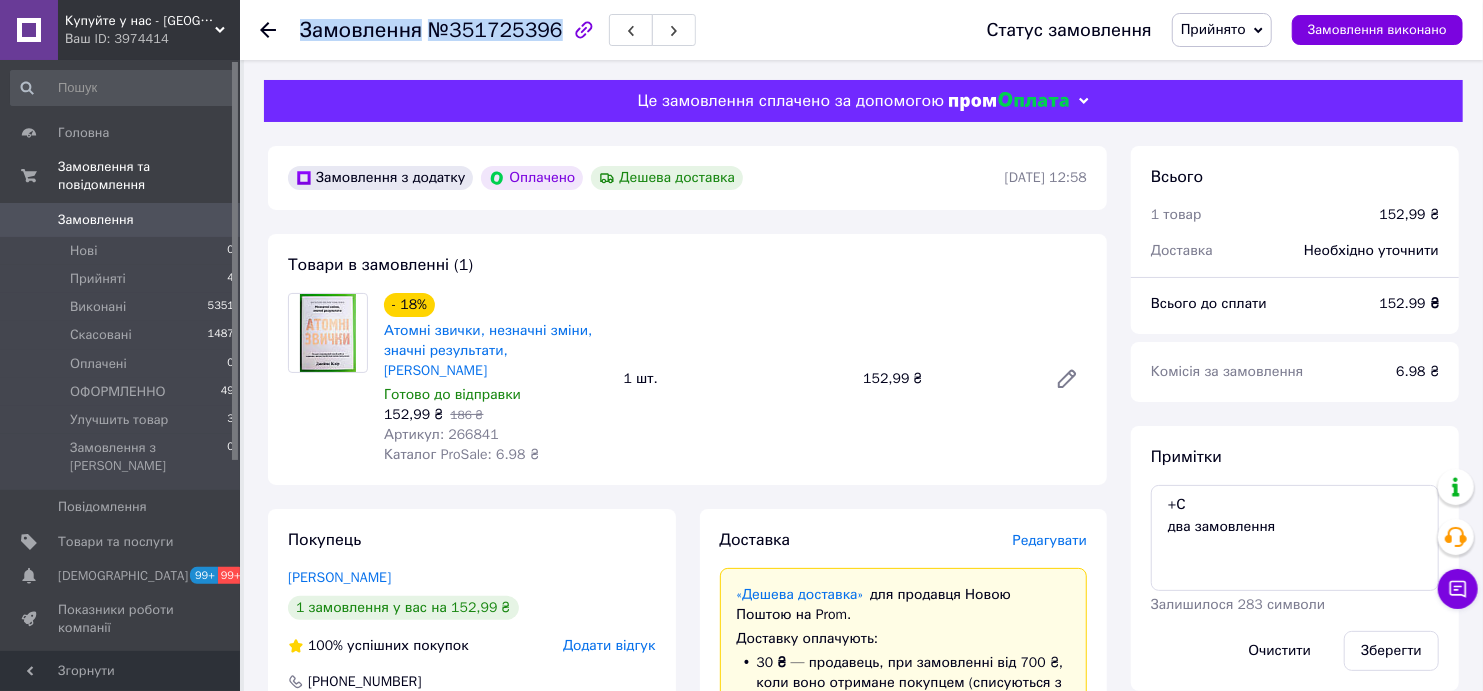 click on "Замовлення" at bounding box center (361, 30) 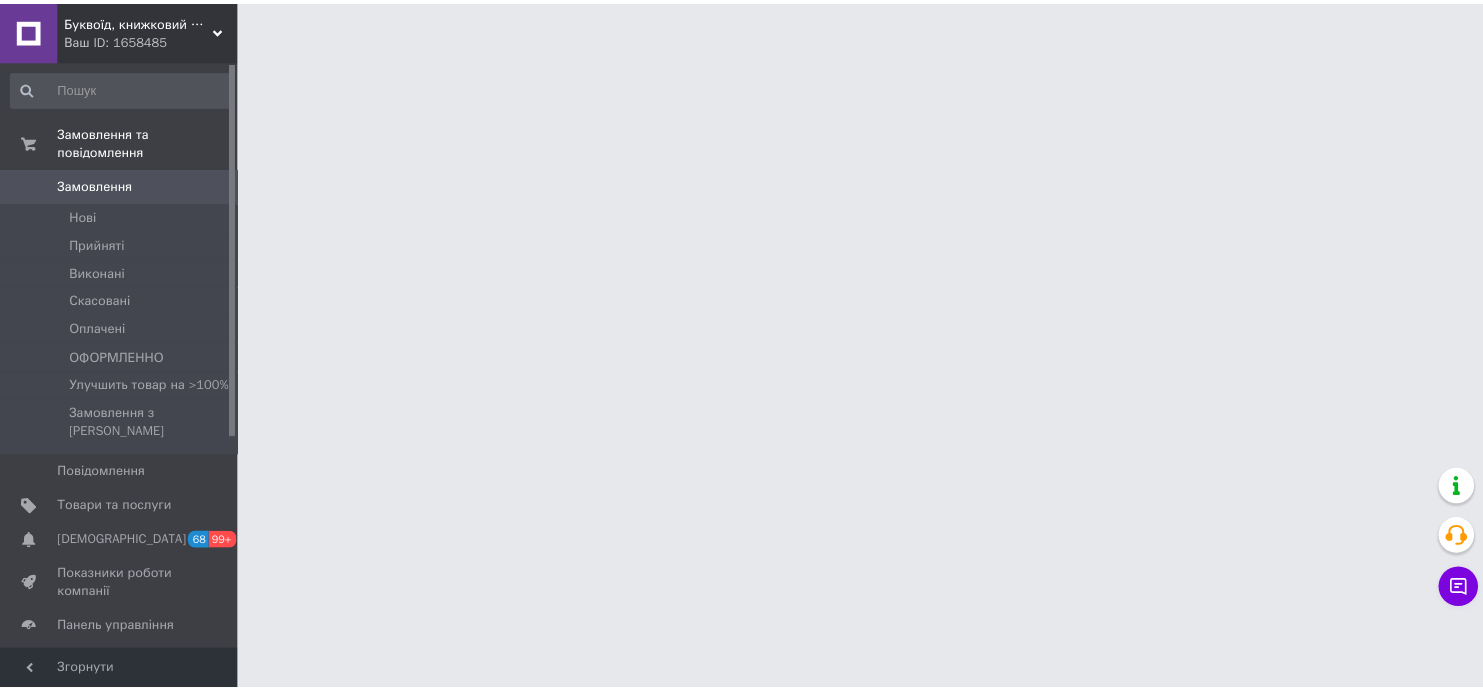 scroll, scrollTop: 0, scrollLeft: 0, axis: both 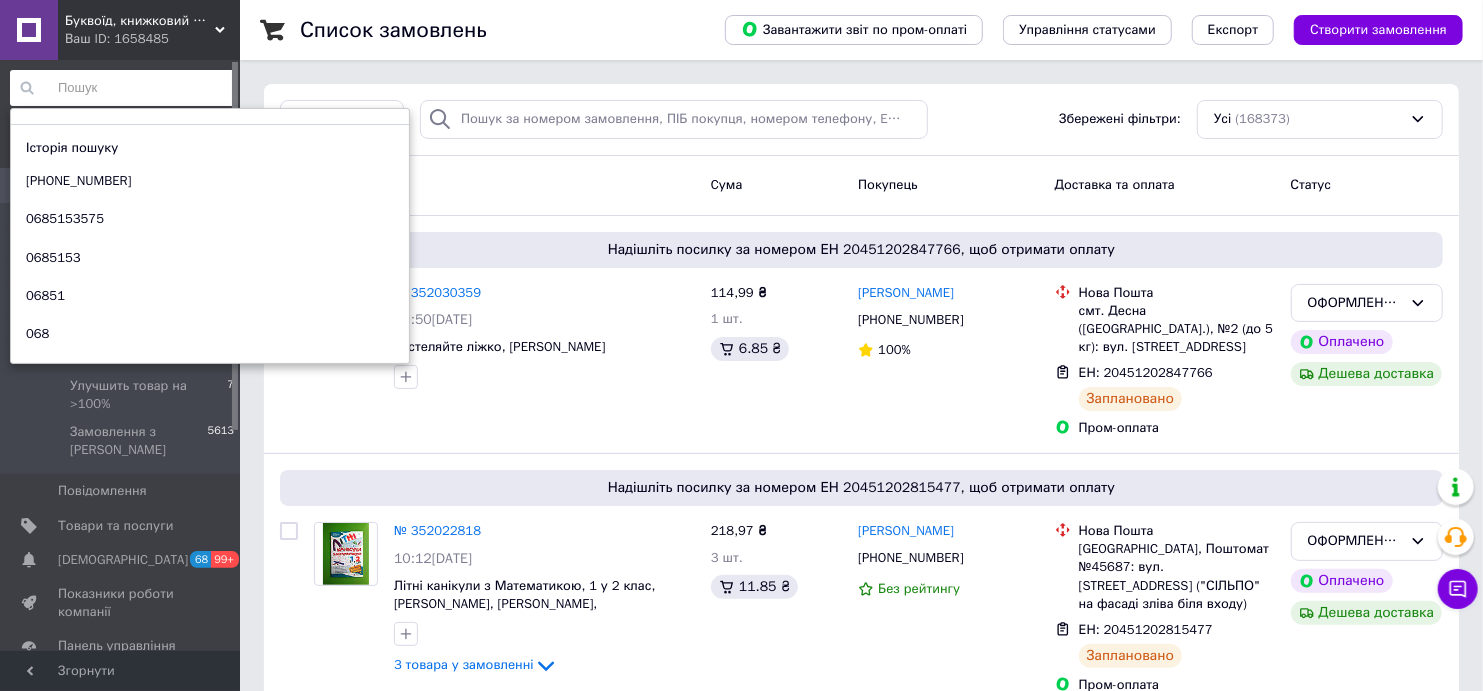 click at bounding box center (123, 88) 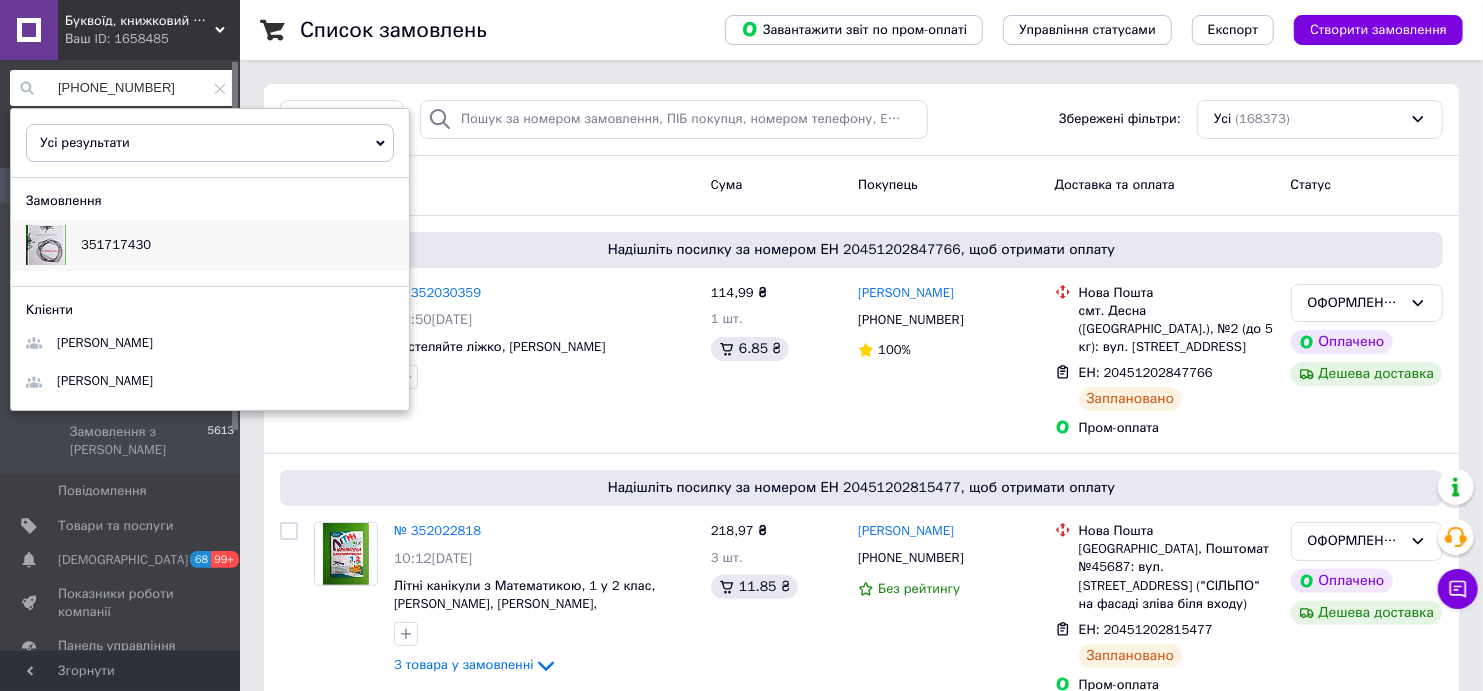 click on "351717430" at bounding box center [116, 245] 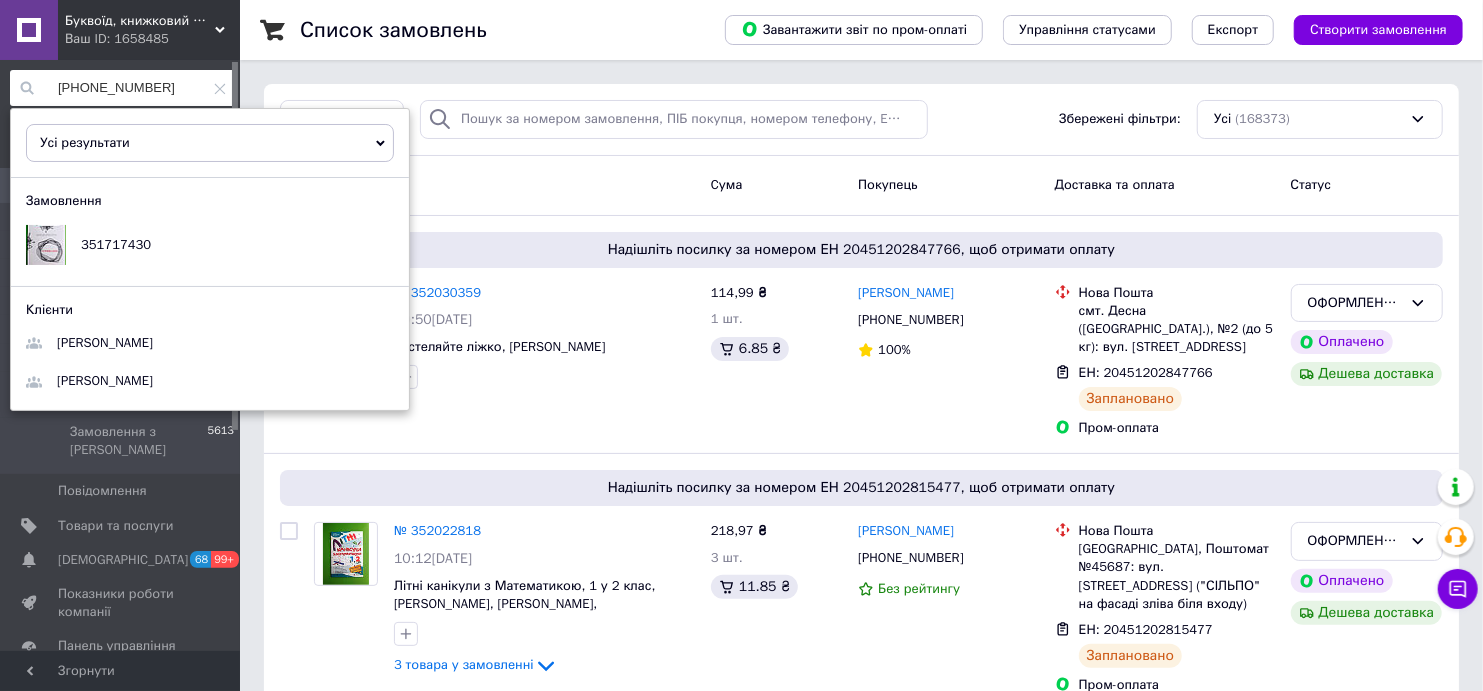drag, startPoint x: 586, startPoint y: 176, endPoint x: 546, endPoint y: 196, distance: 44.72136 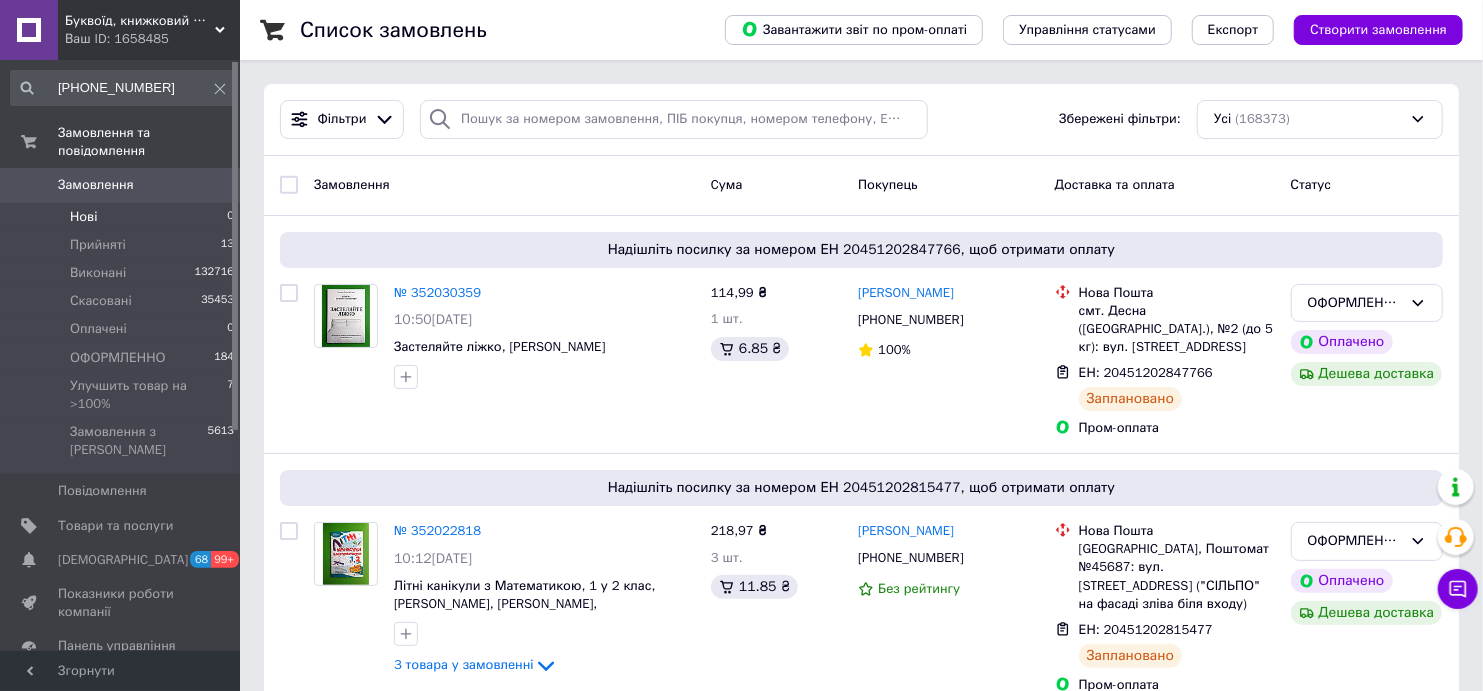 click on "Нові 0" at bounding box center (123, 217) 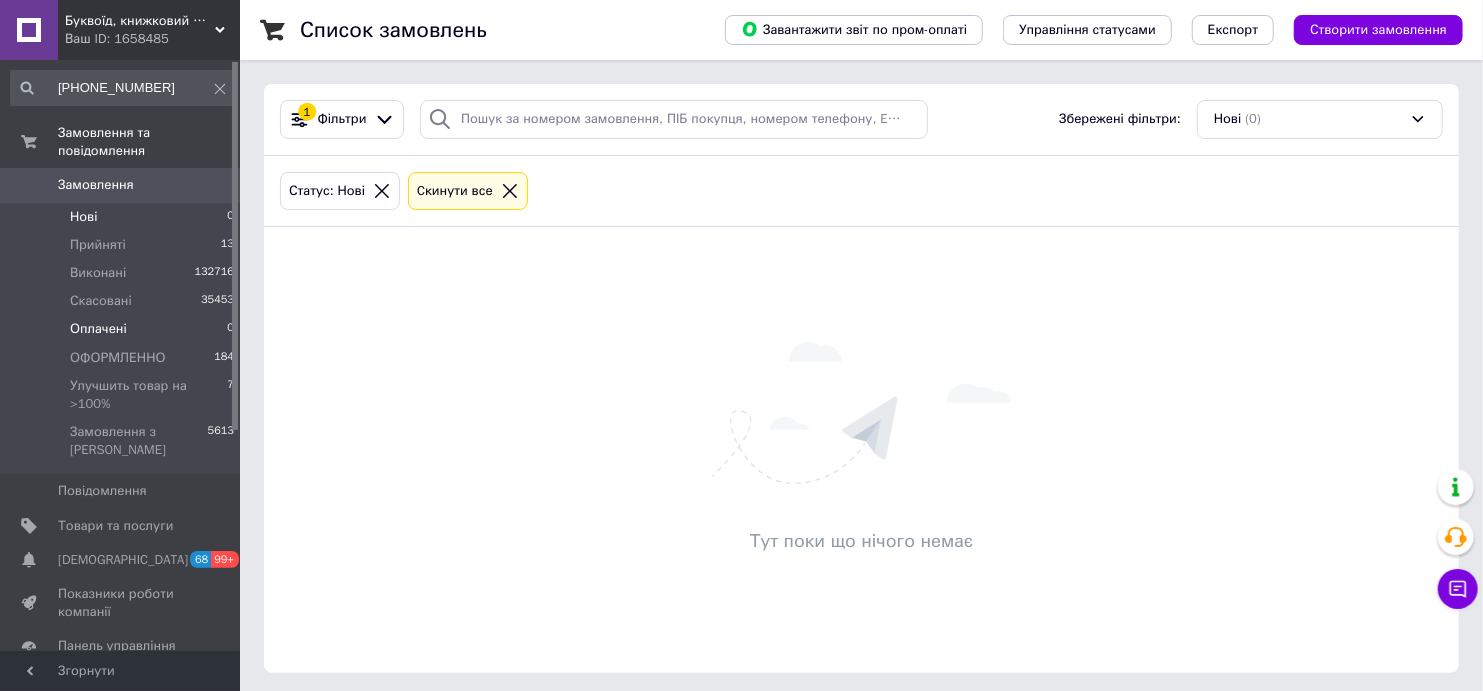 click on "Оплачені 0" at bounding box center [123, 329] 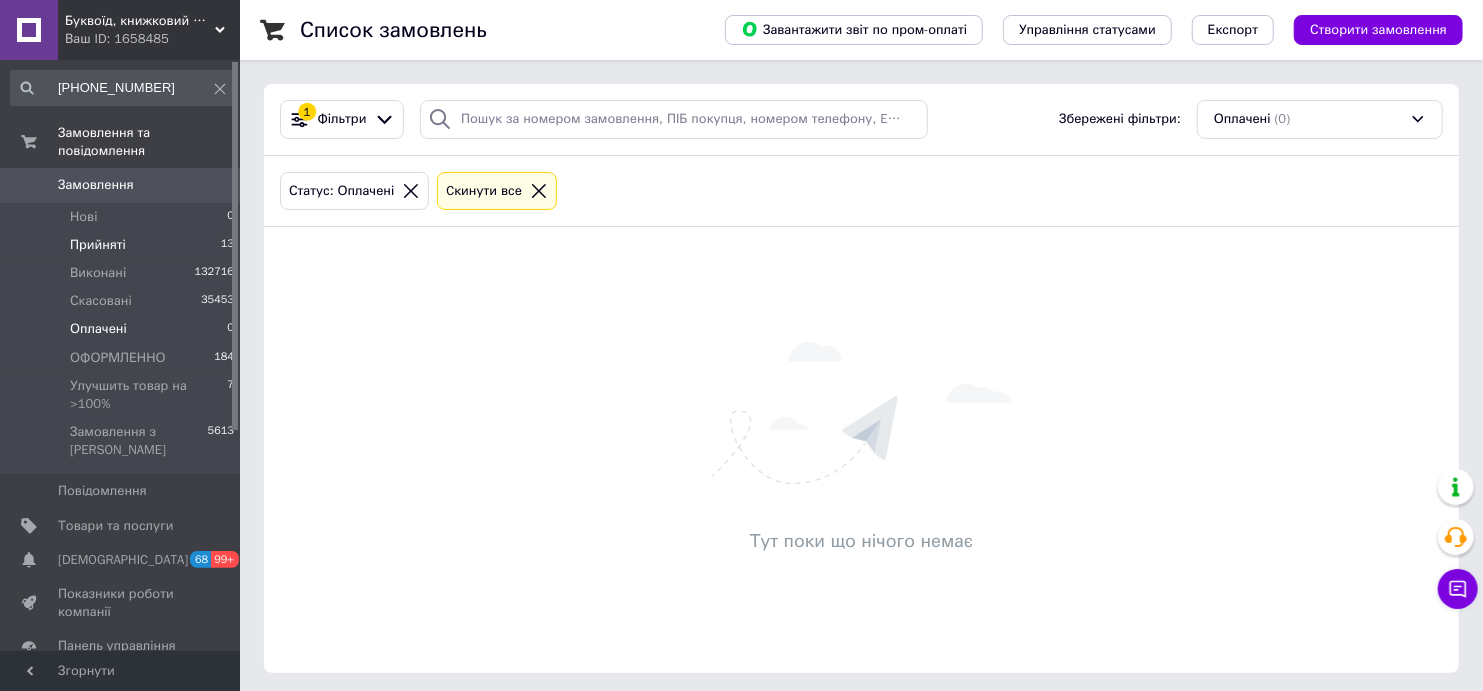 click on "Прийняті 13" at bounding box center (123, 245) 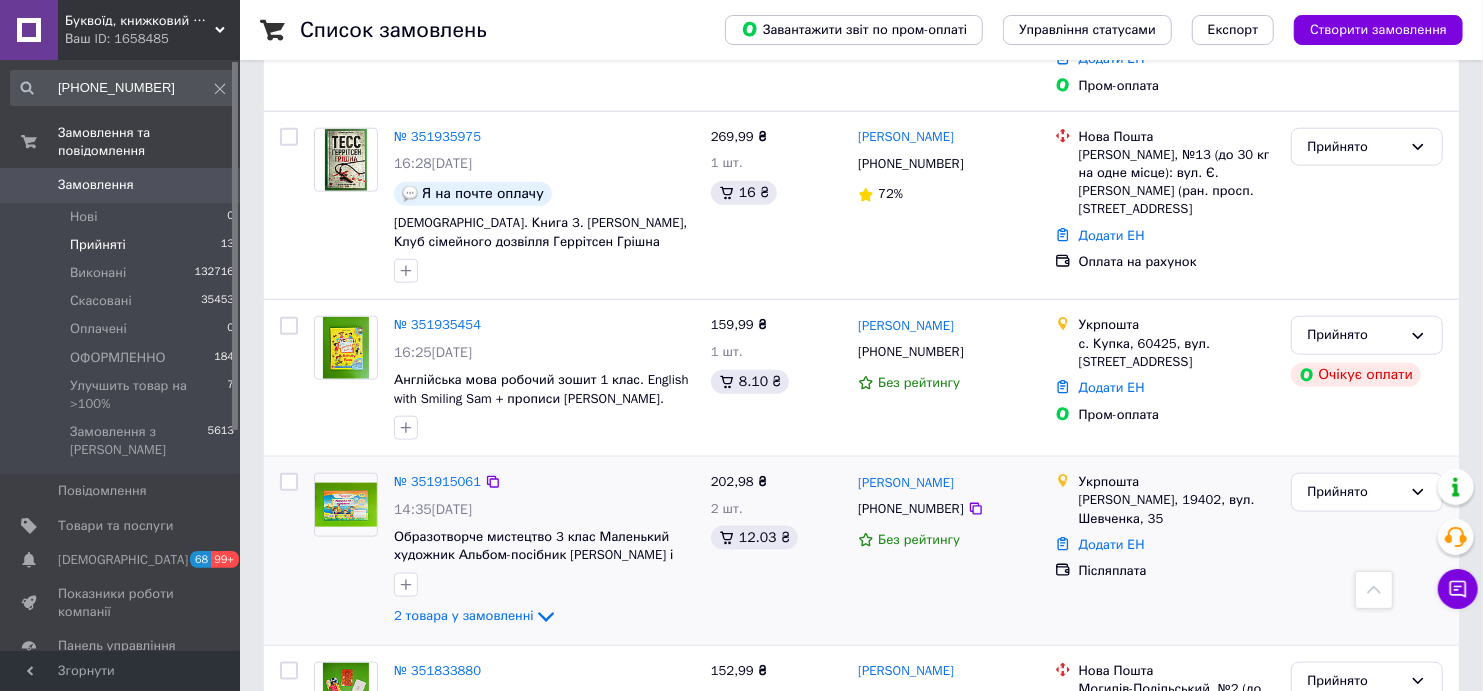 scroll, scrollTop: 1222, scrollLeft: 0, axis: vertical 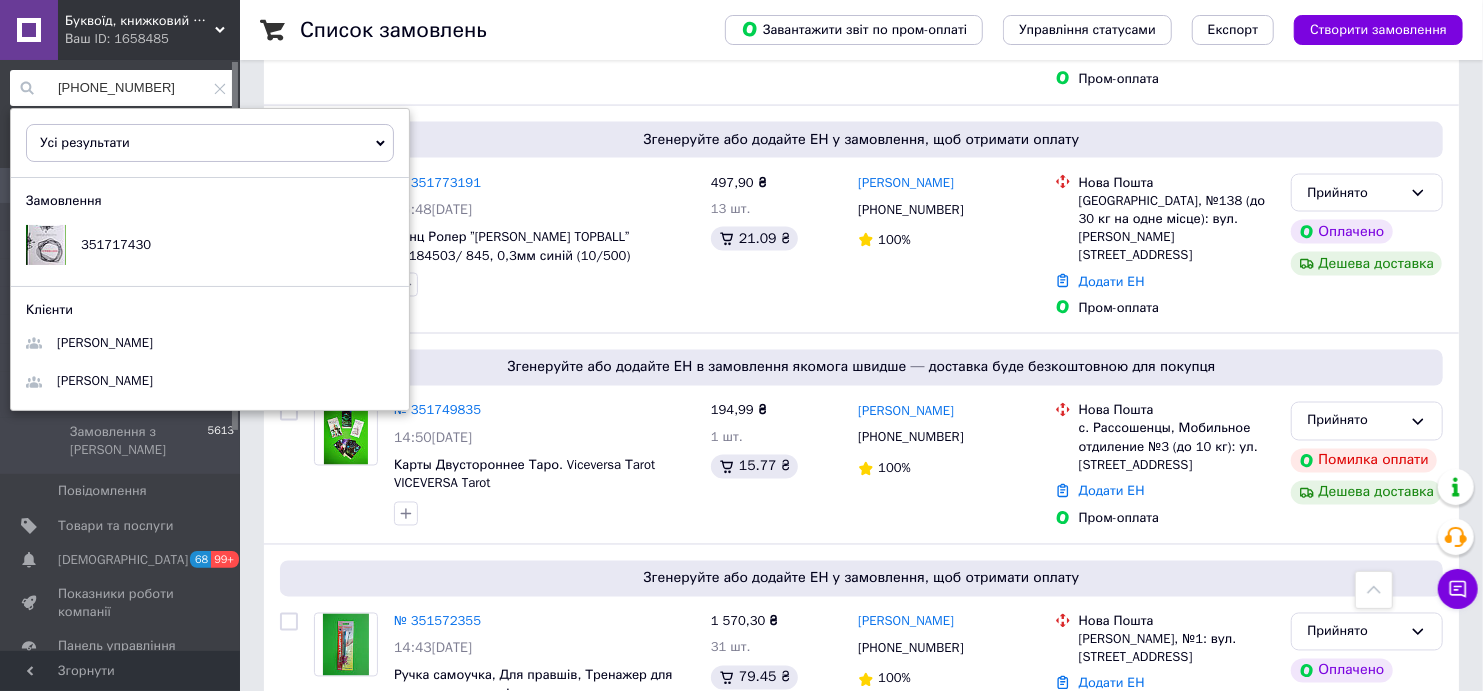 drag, startPoint x: 181, startPoint y: 87, endPoint x: 52, endPoint y: 88, distance: 129.00388 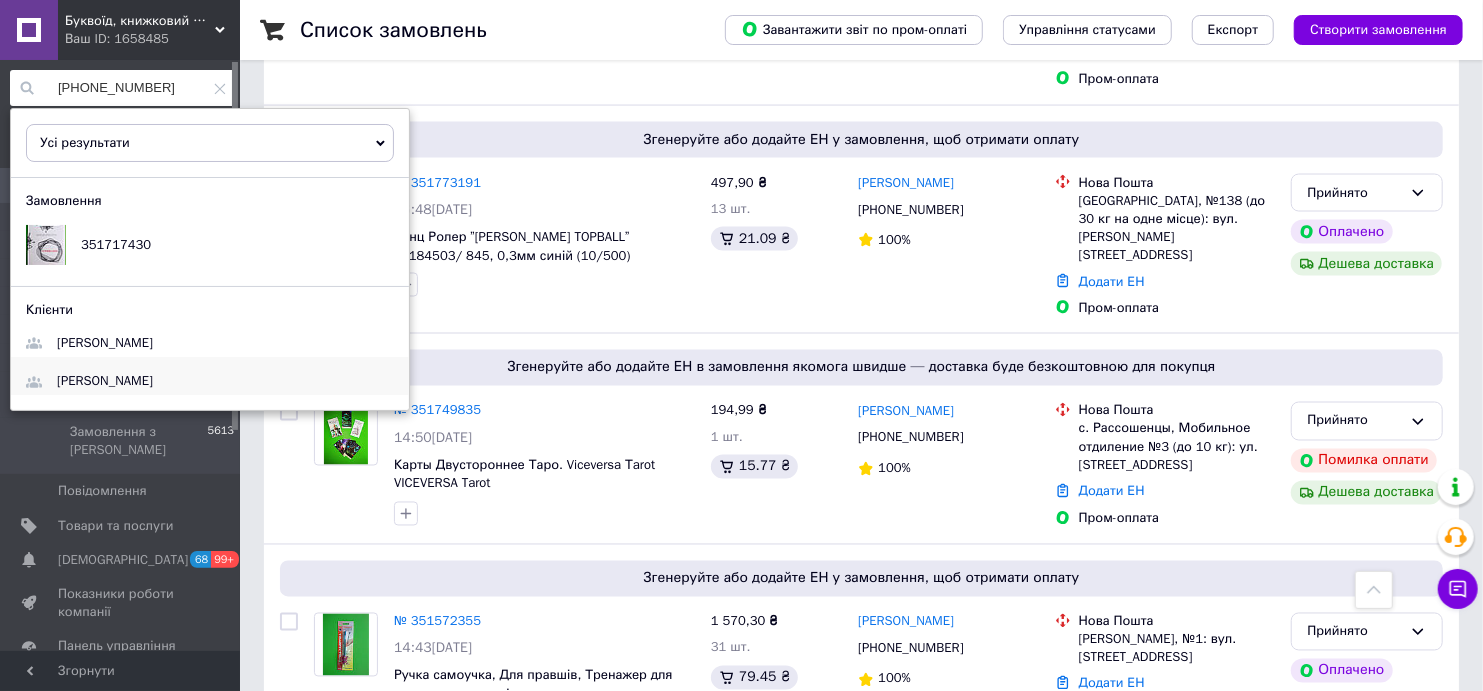 paste on "917935" 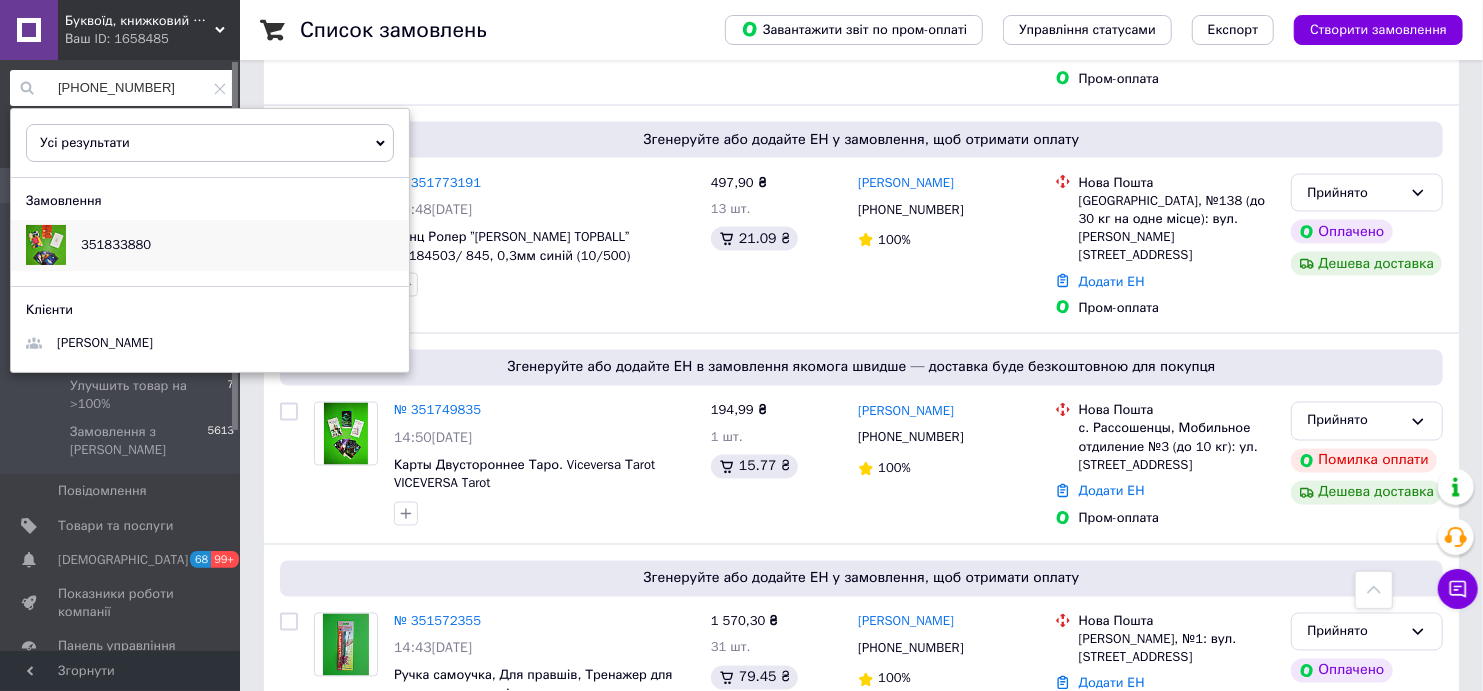 type on "+380980917935" 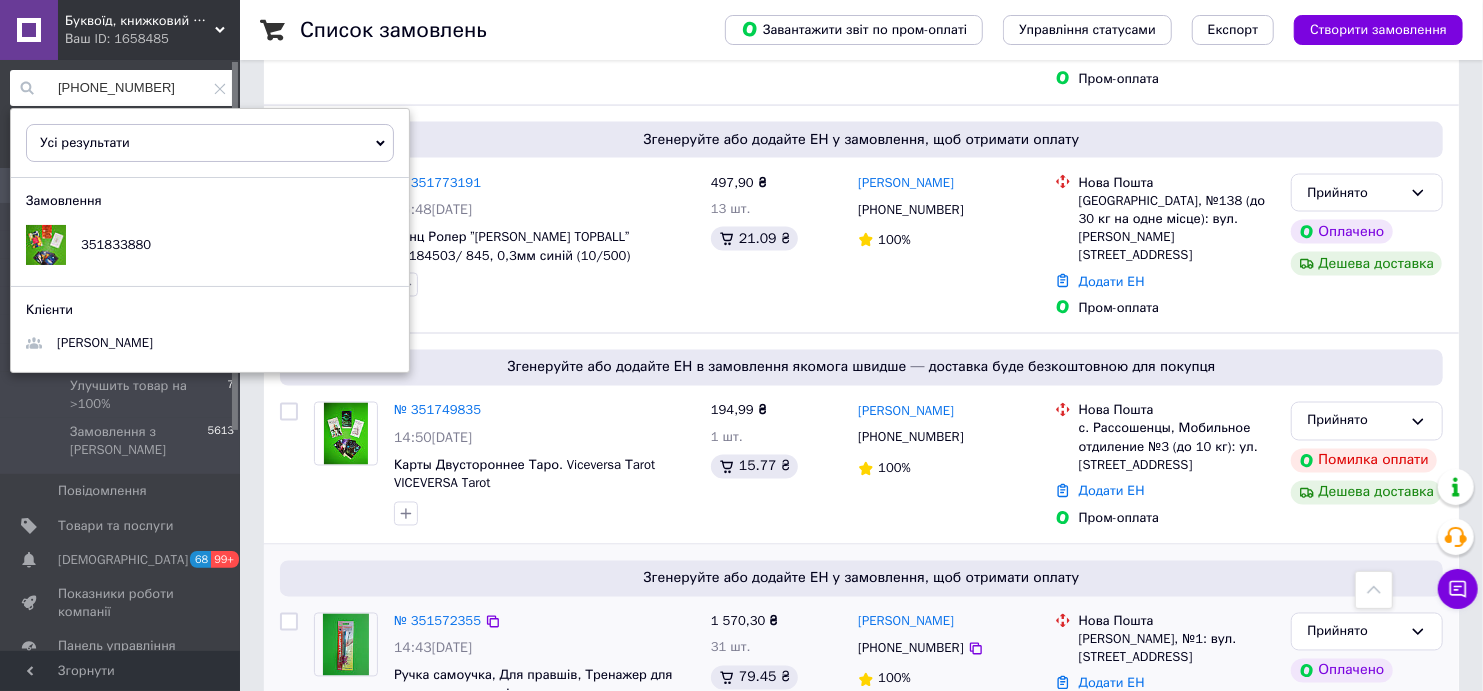 drag, startPoint x: 480, startPoint y: 473, endPoint x: 402, endPoint y: 460, distance: 79.07591 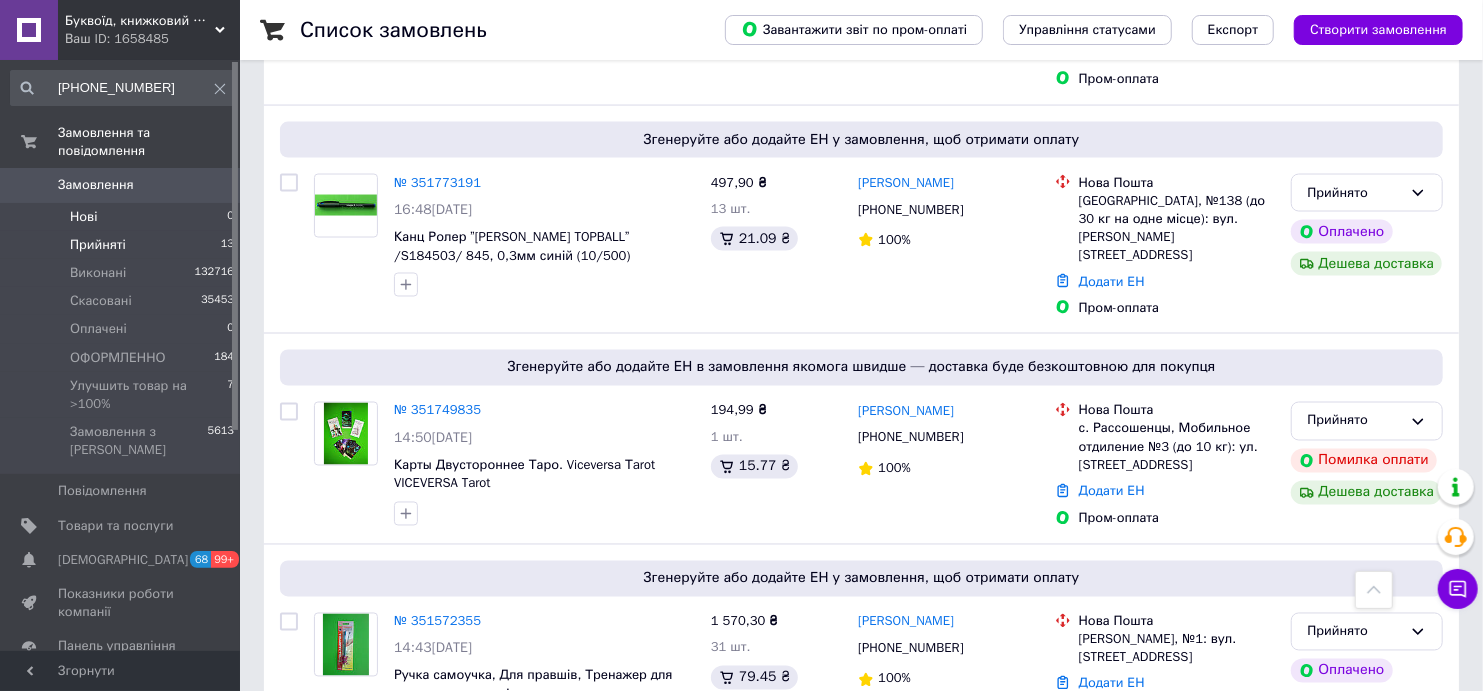 click on "Нові 0" at bounding box center (123, 217) 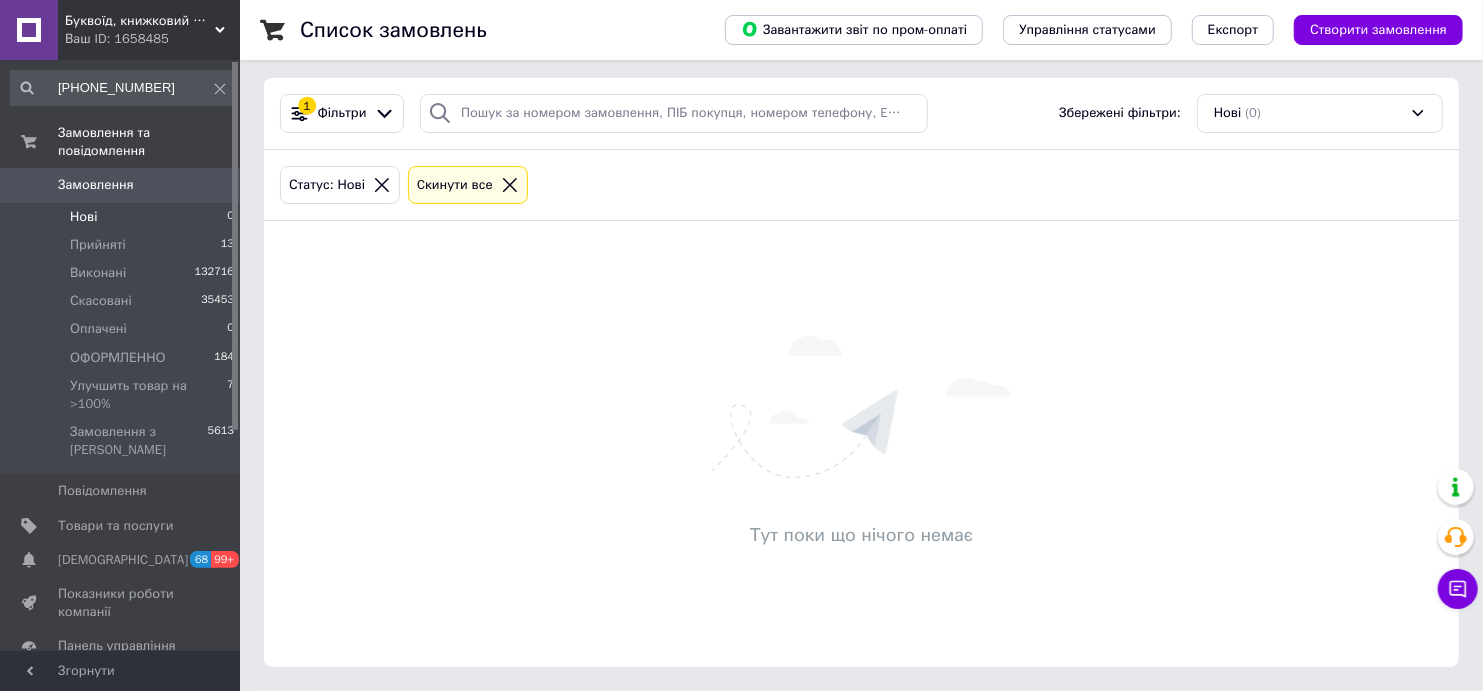 scroll, scrollTop: 0, scrollLeft: 0, axis: both 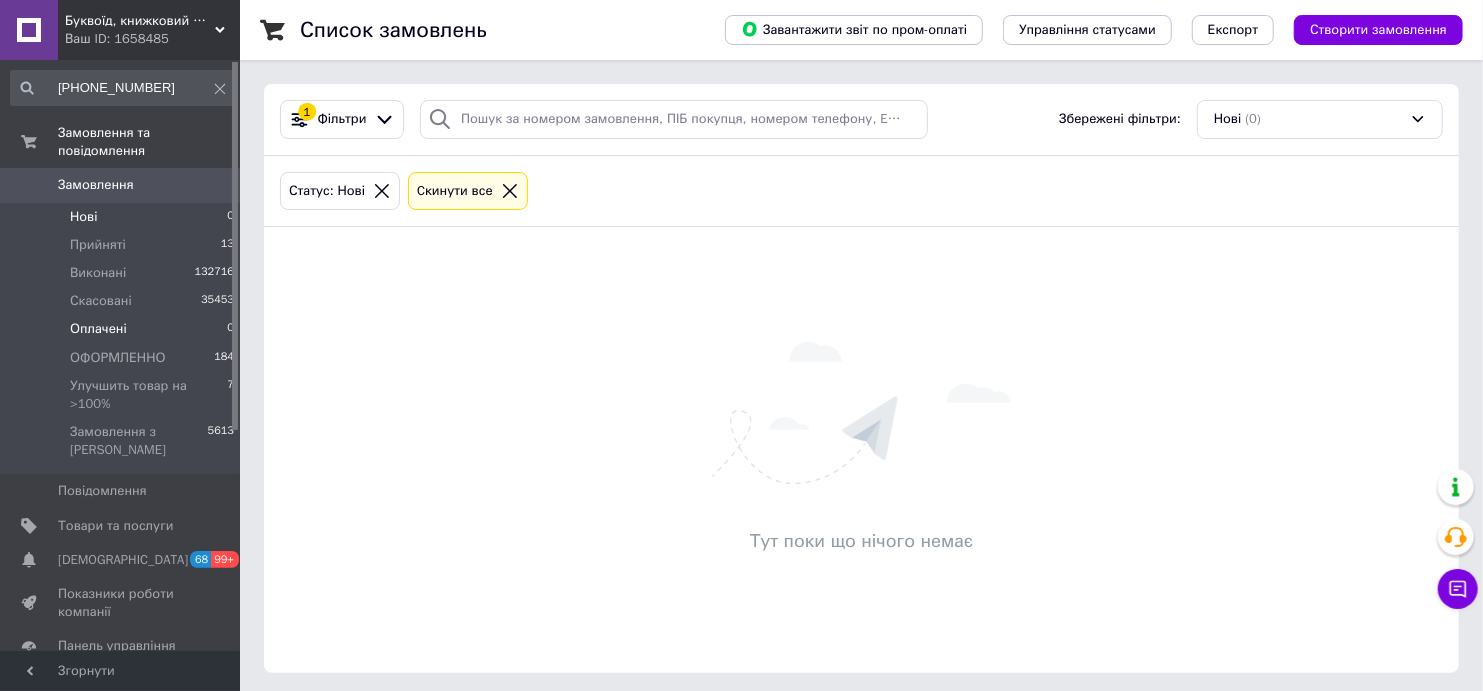 click on "Оплачені 0" at bounding box center [123, 329] 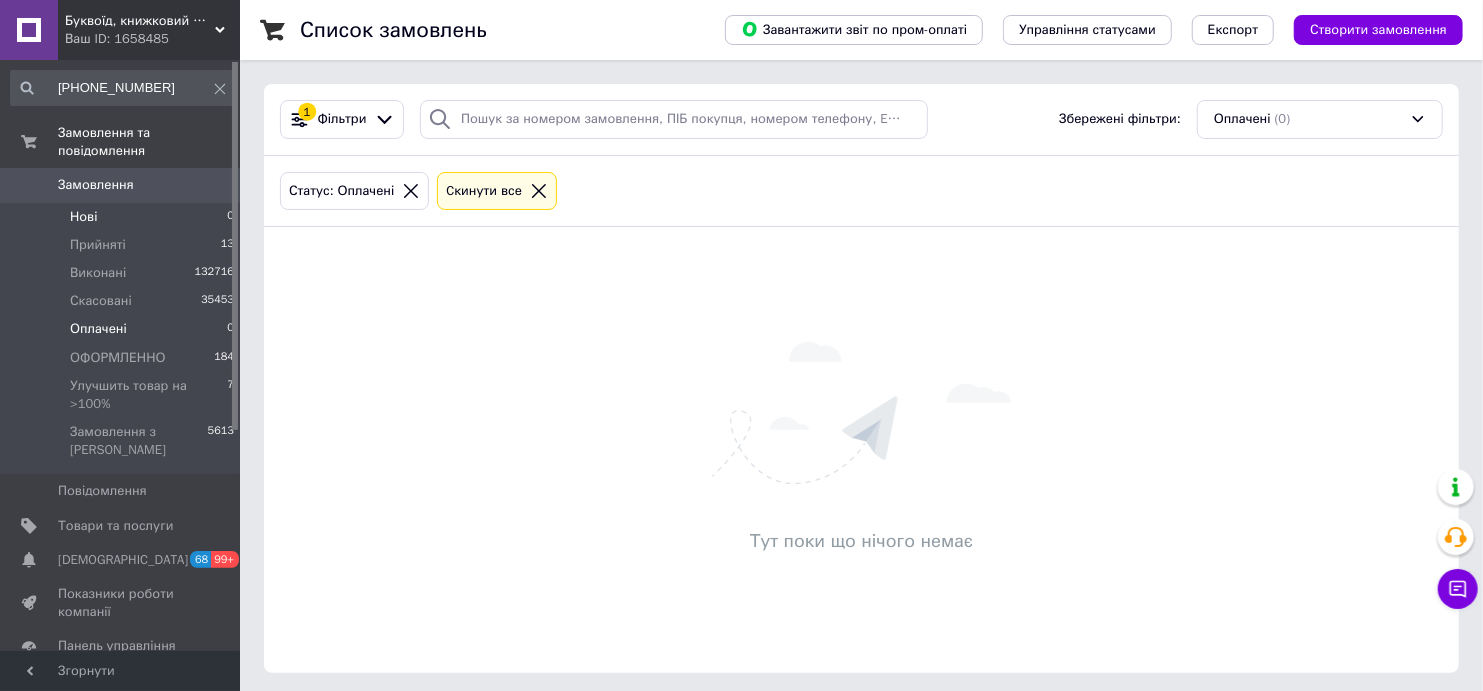 click on "Нові 0" at bounding box center (123, 217) 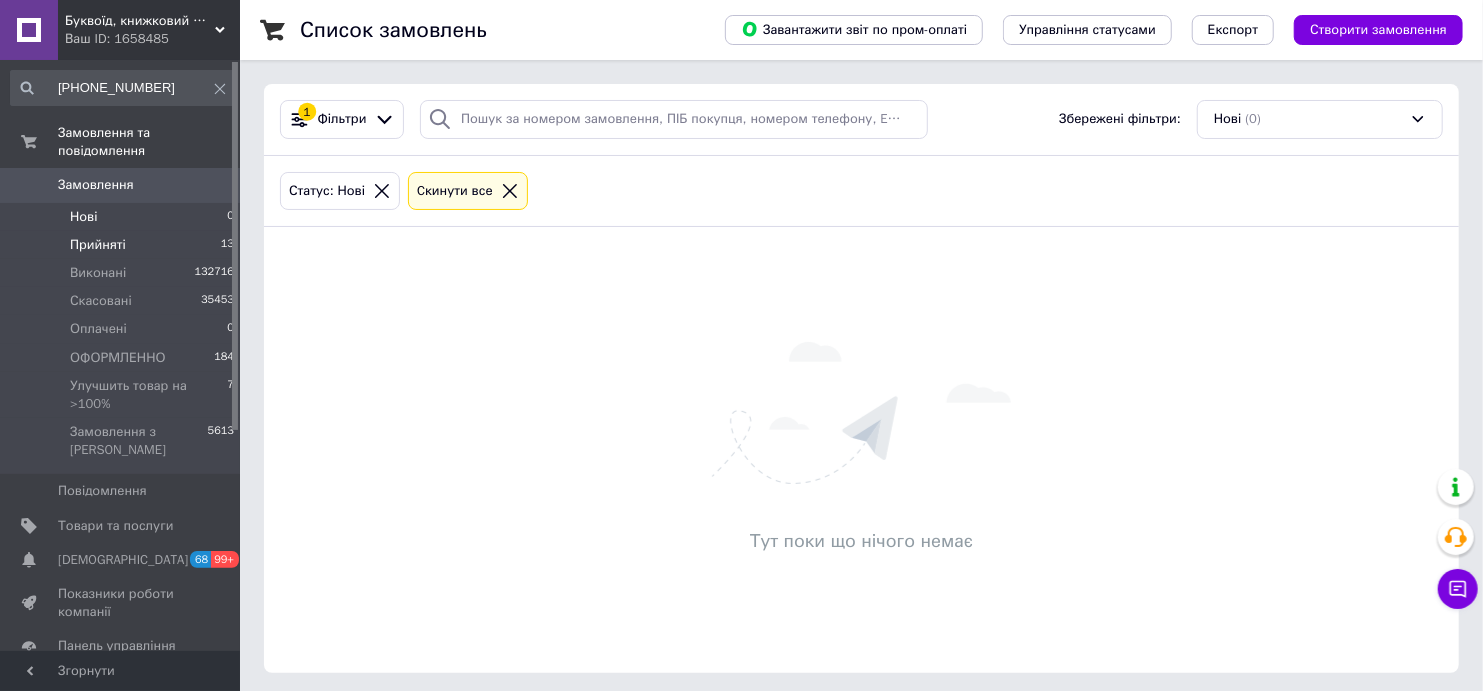 click on "Прийняті 13" at bounding box center [123, 245] 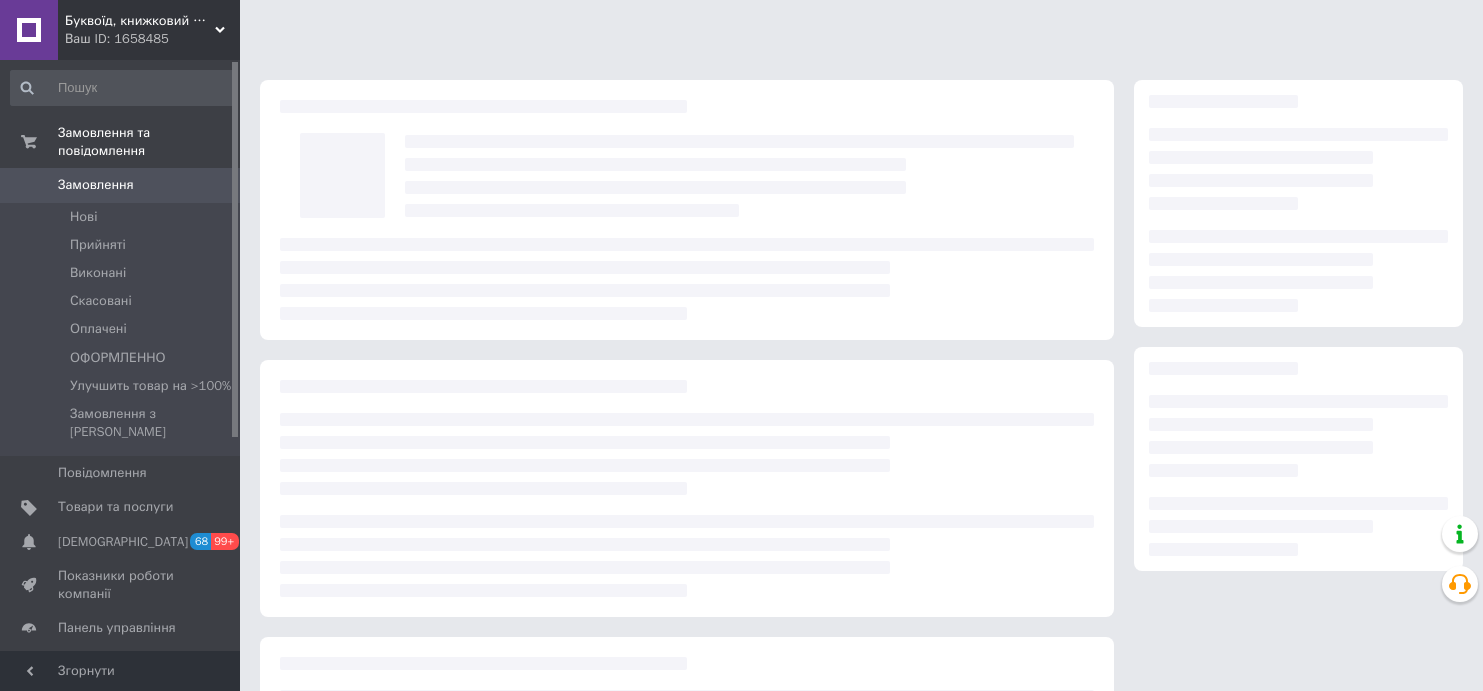 scroll, scrollTop: 0, scrollLeft: 0, axis: both 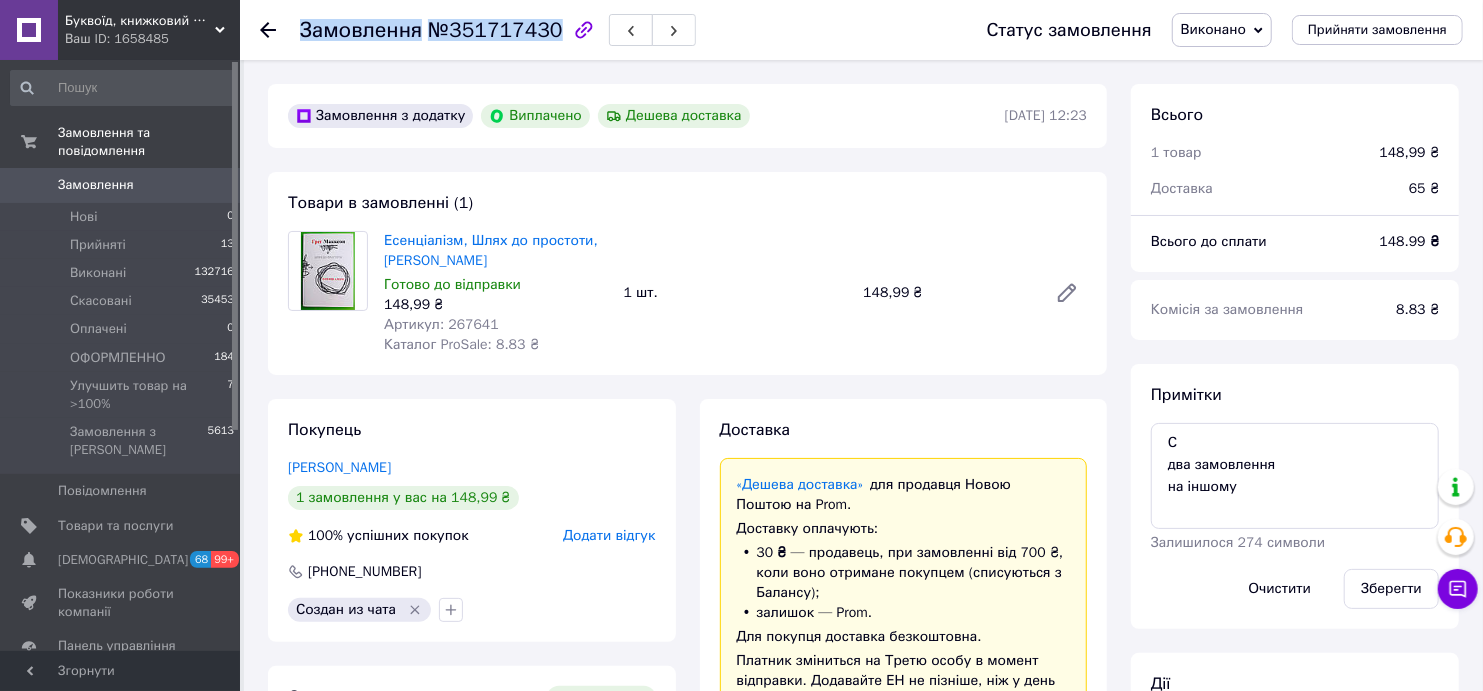 drag, startPoint x: 301, startPoint y: 30, endPoint x: 545, endPoint y: 21, distance: 244.16592 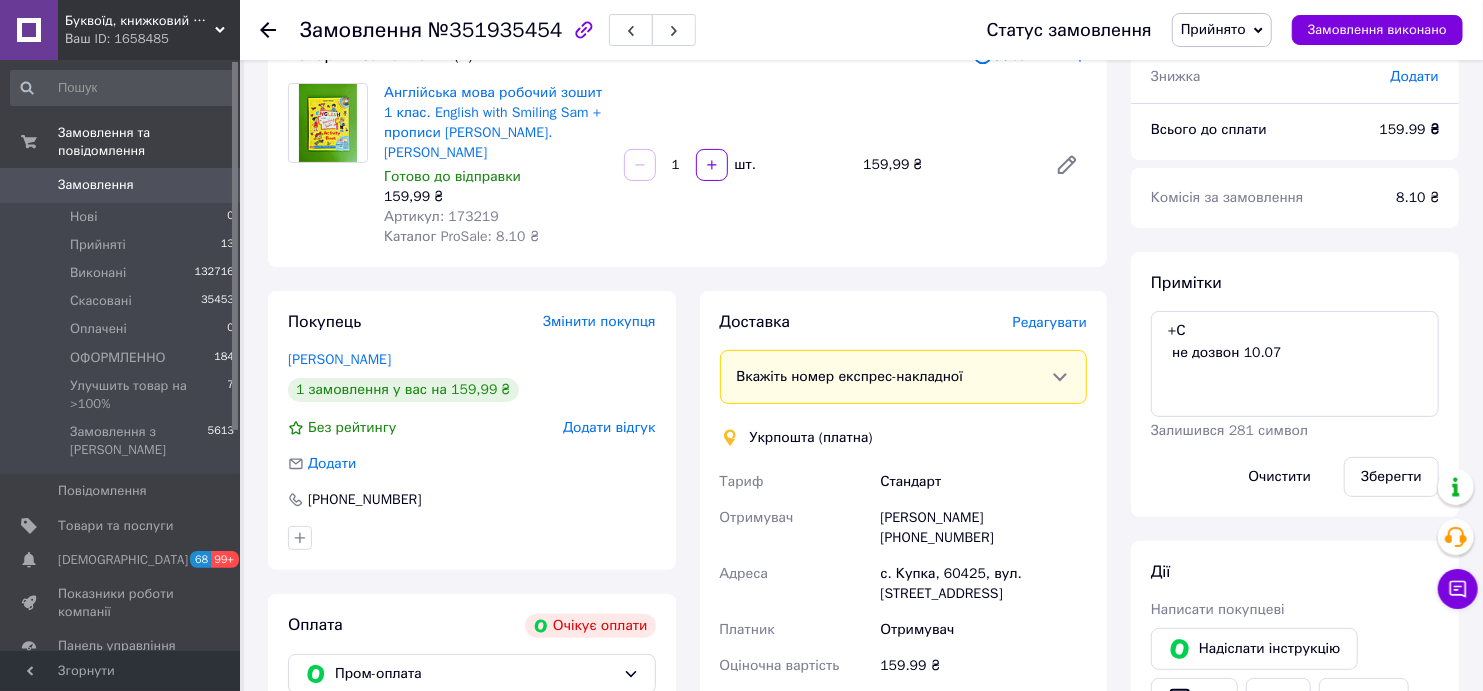 scroll, scrollTop: 222, scrollLeft: 0, axis: vertical 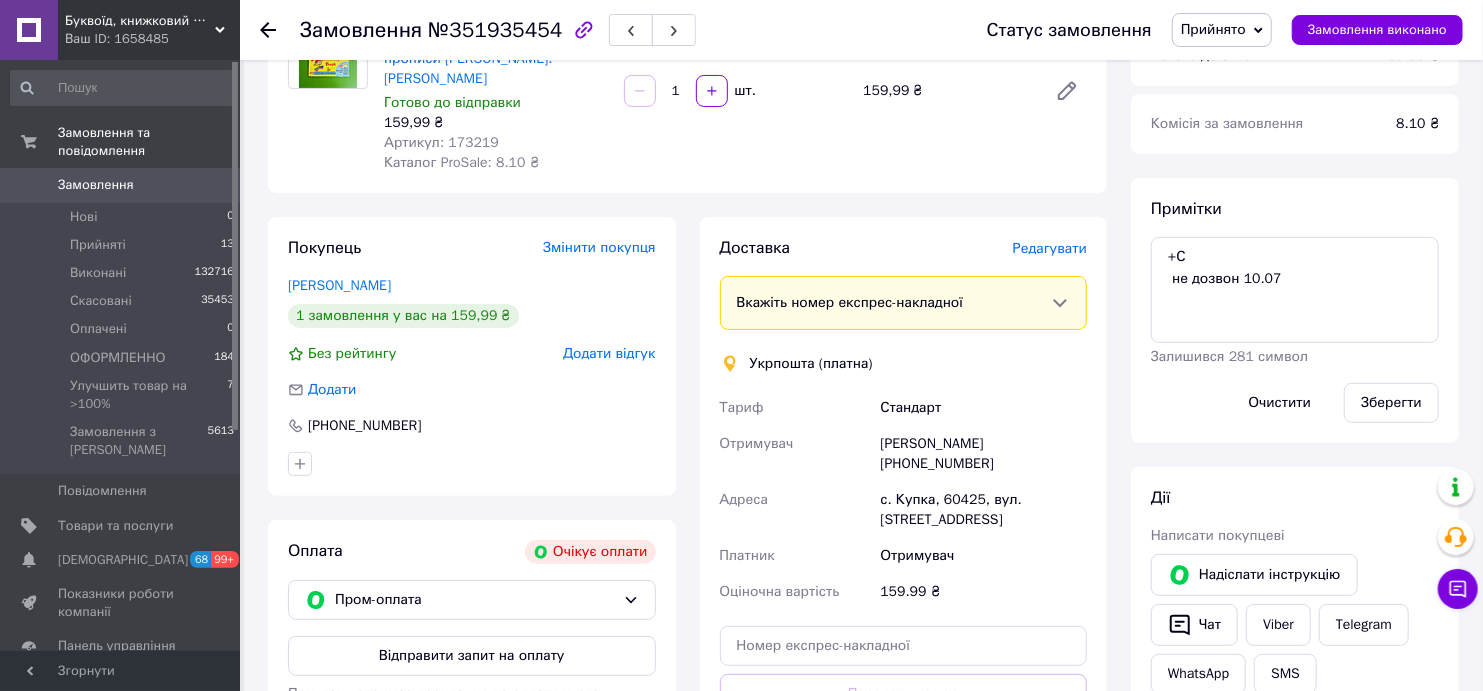 drag, startPoint x: 1010, startPoint y: 443, endPoint x: 882, endPoint y: 445, distance: 128.01562 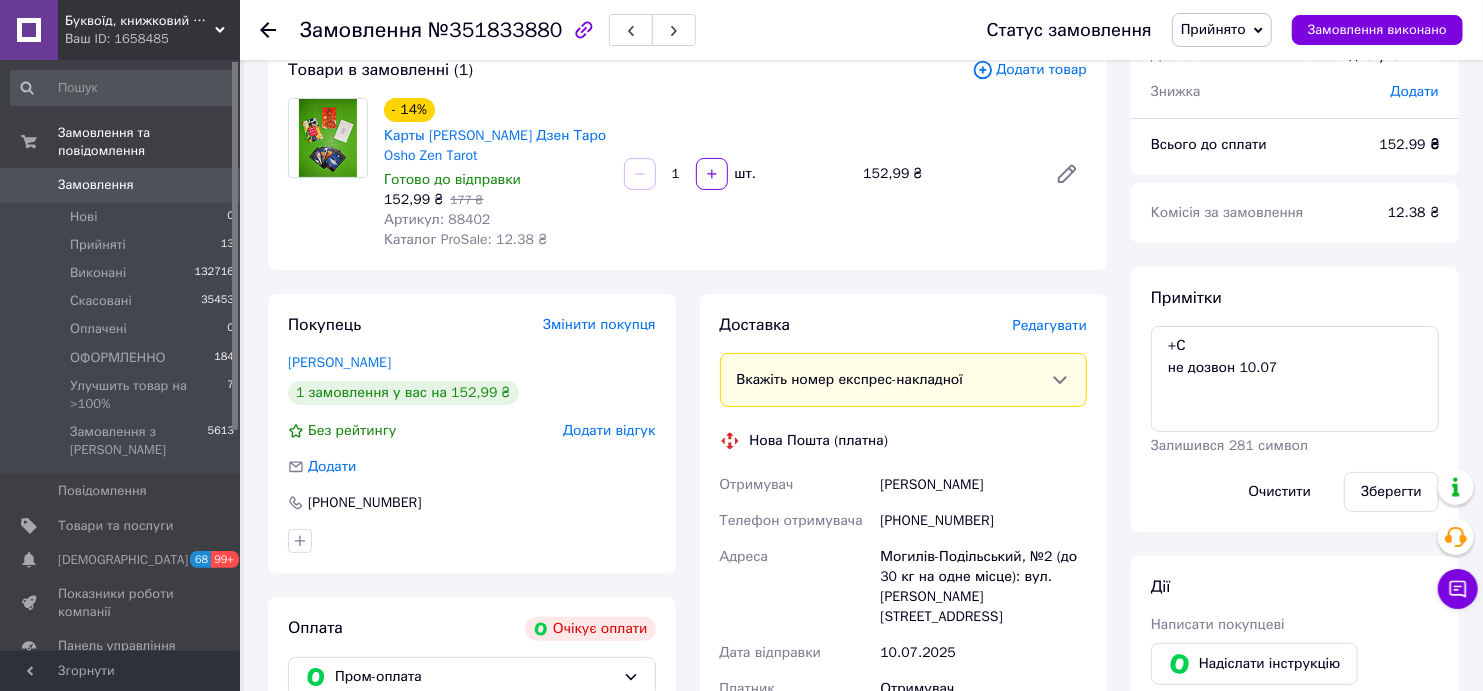 scroll, scrollTop: 333, scrollLeft: 0, axis: vertical 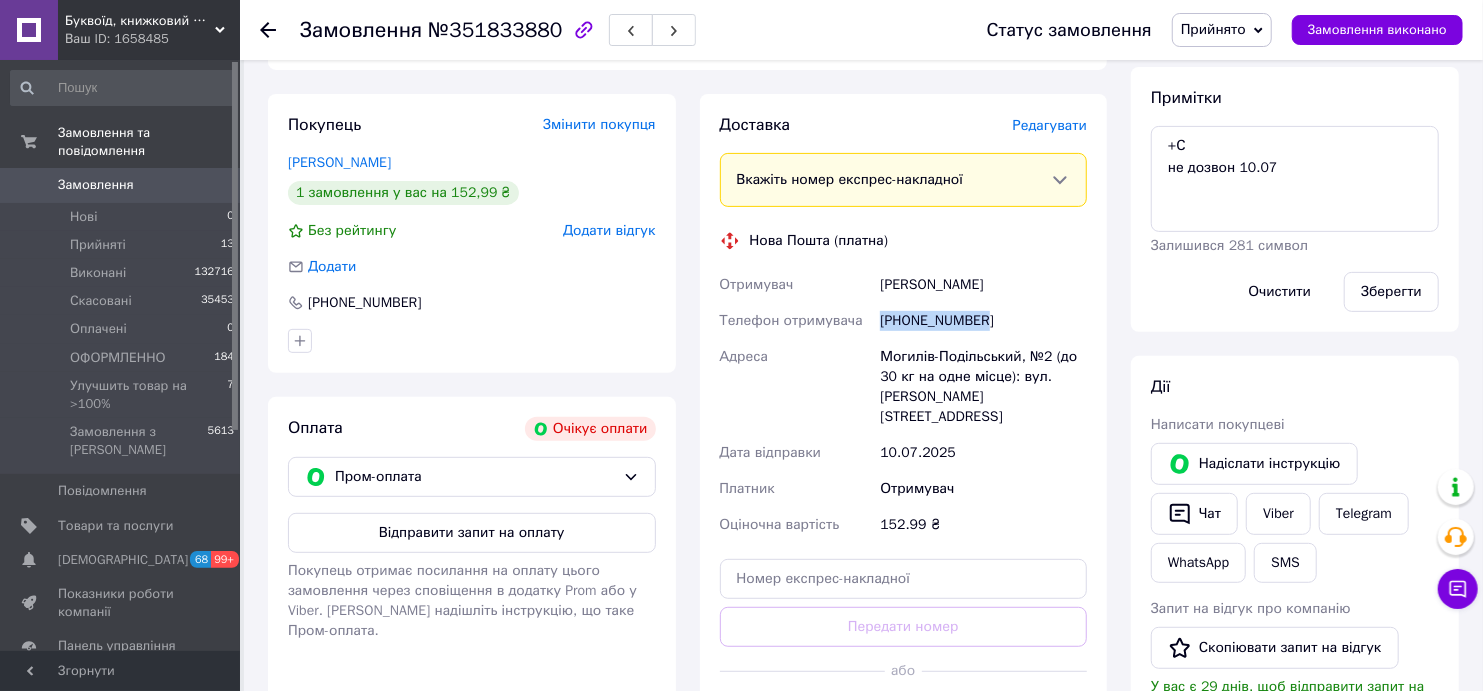 drag, startPoint x: 1007, startPoint y: 311, endPoint x: 881, endPoint y: 312, distance: 126.00397 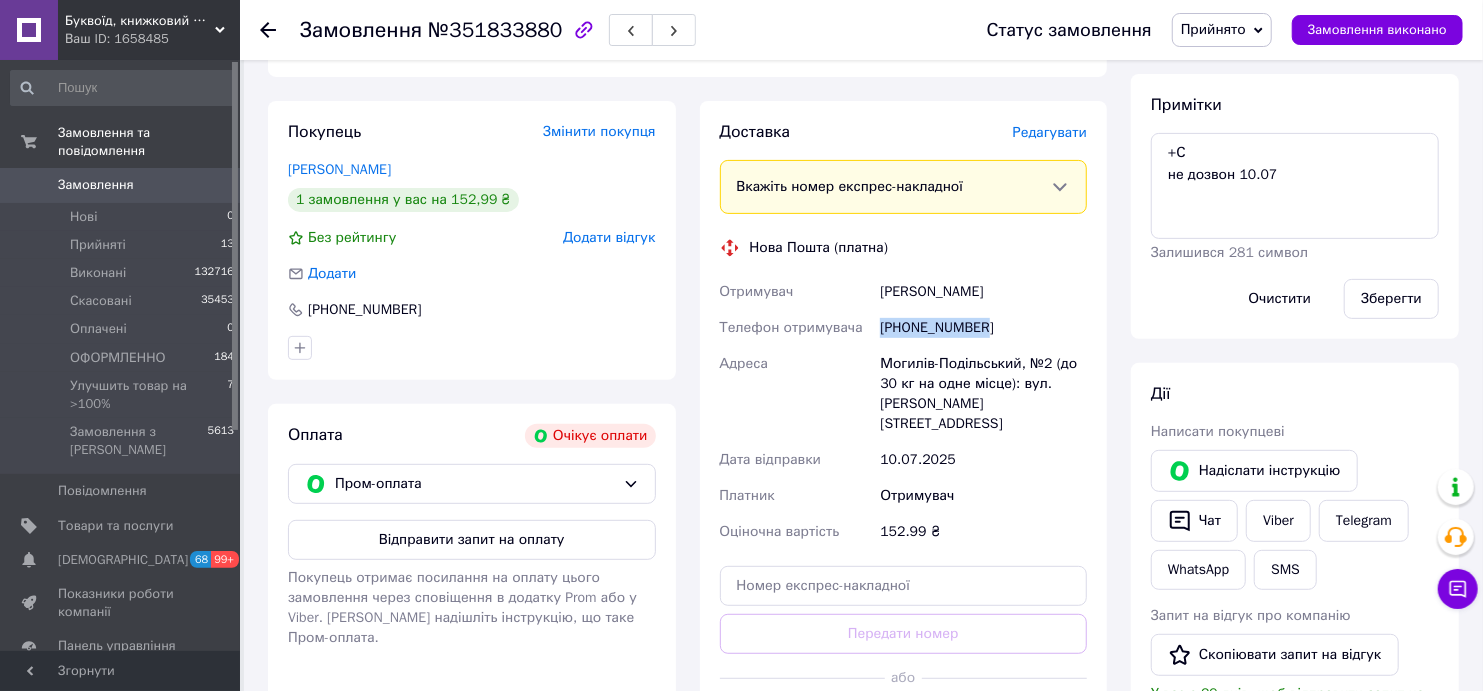 scroll, scrollTop: 0, scrollLeft: 0, axis: both 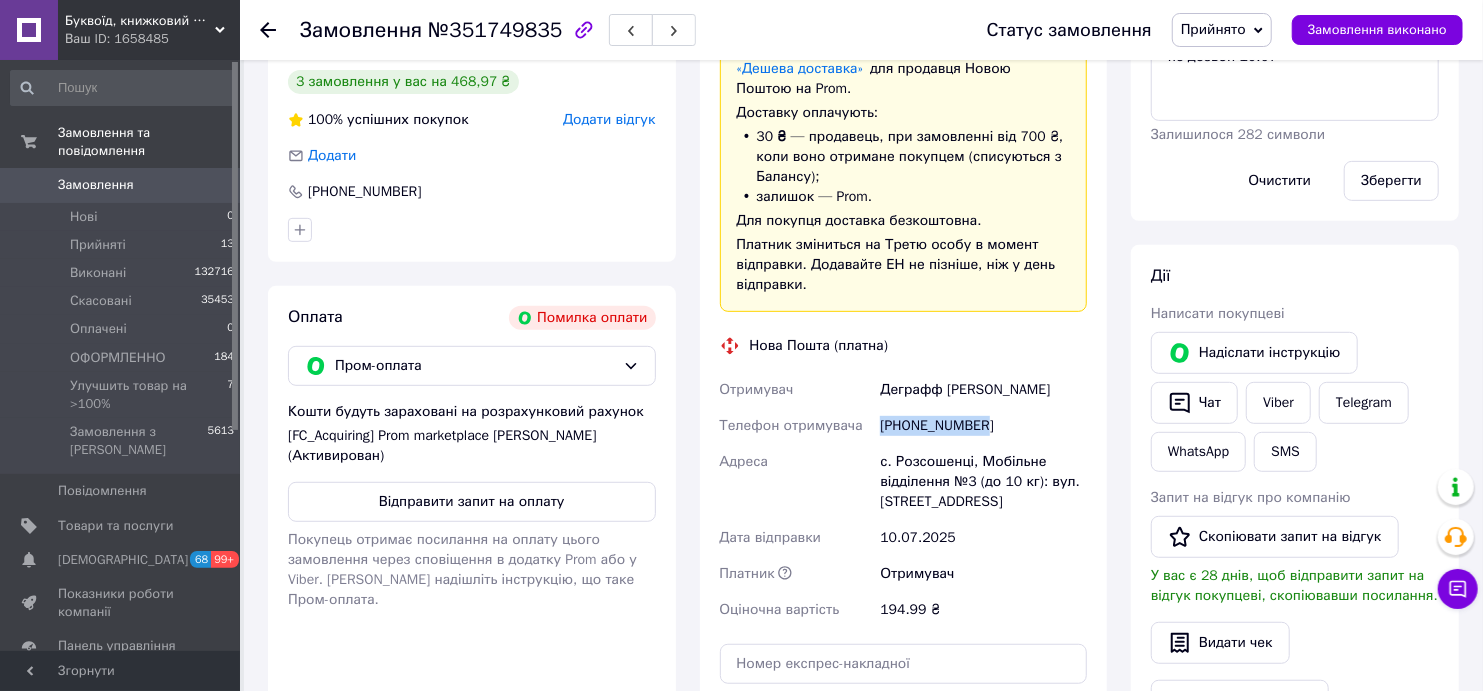 drag, startPoint x: 1001, startPoint y: 433, endPoint x: 870, endPoint y: 430, distance: 131.03435 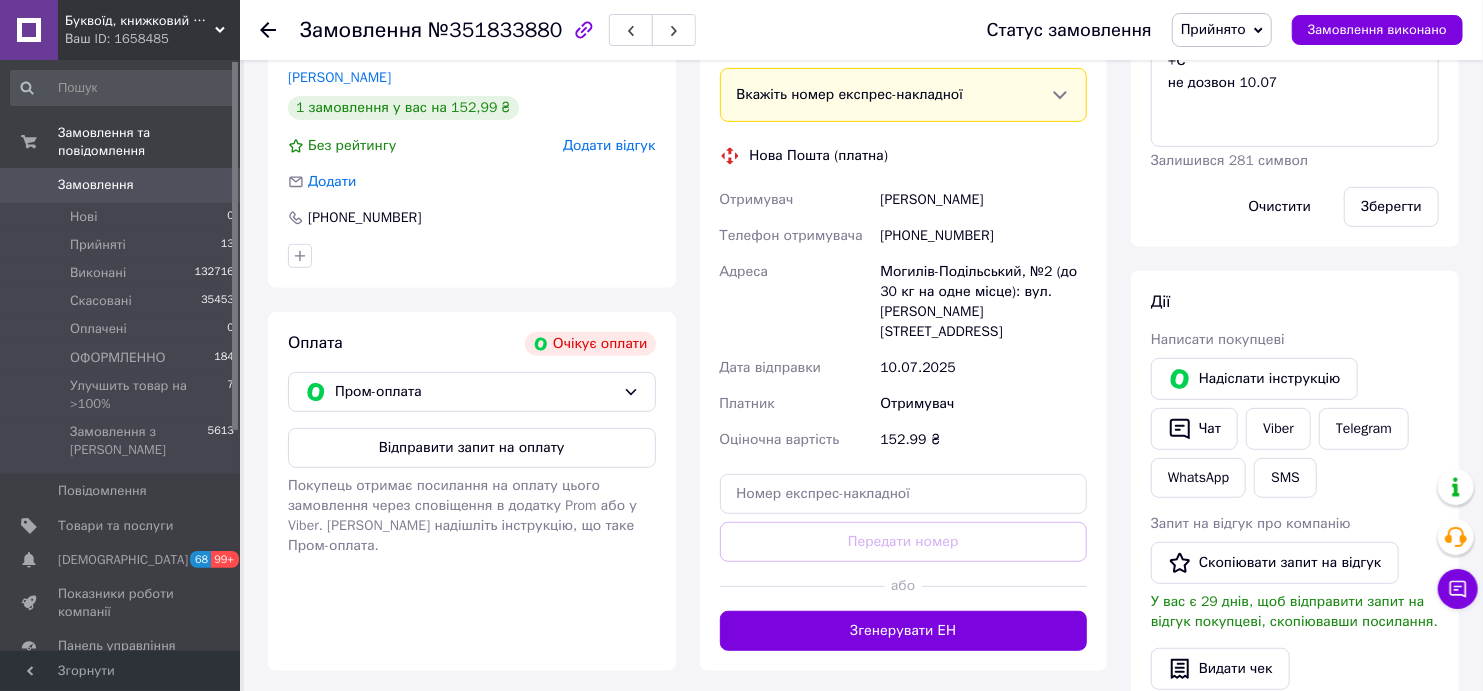 scroll, scrollTop: 444, scrollLeft: 0, axis: vertical 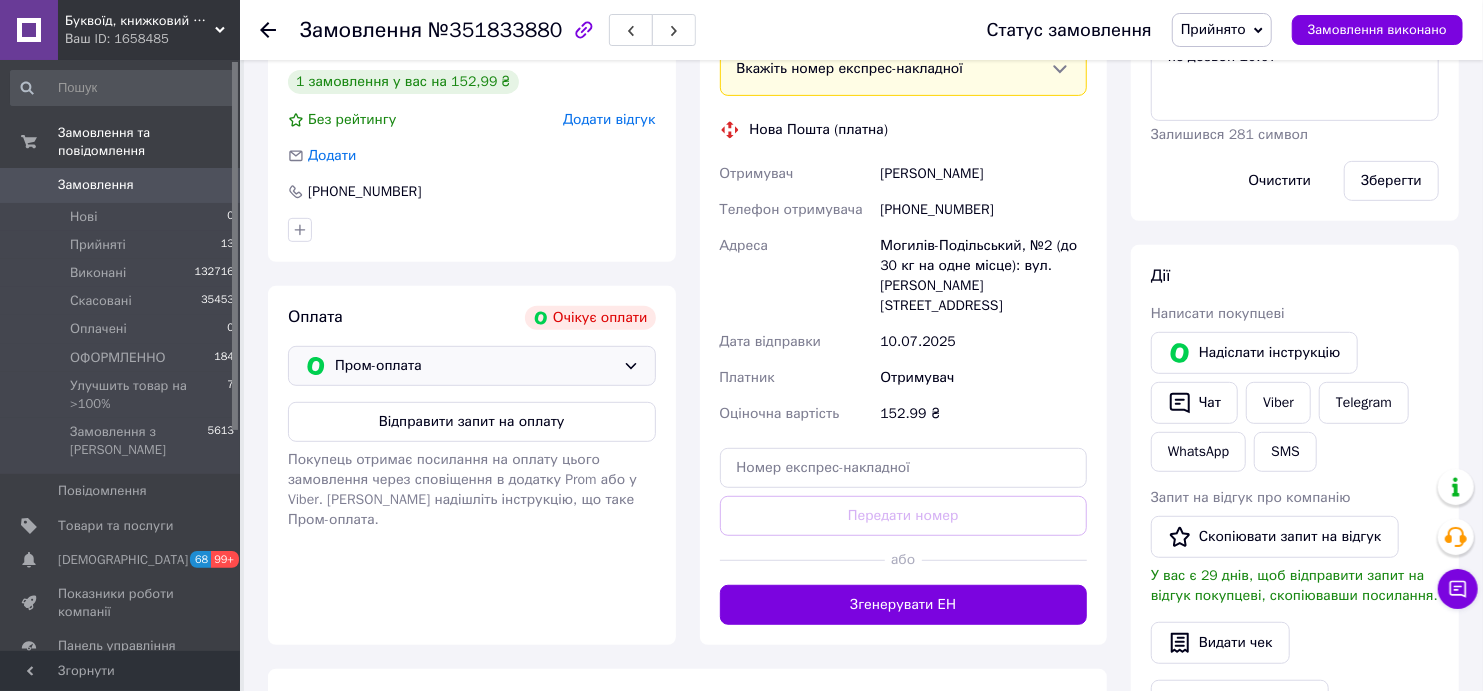 click 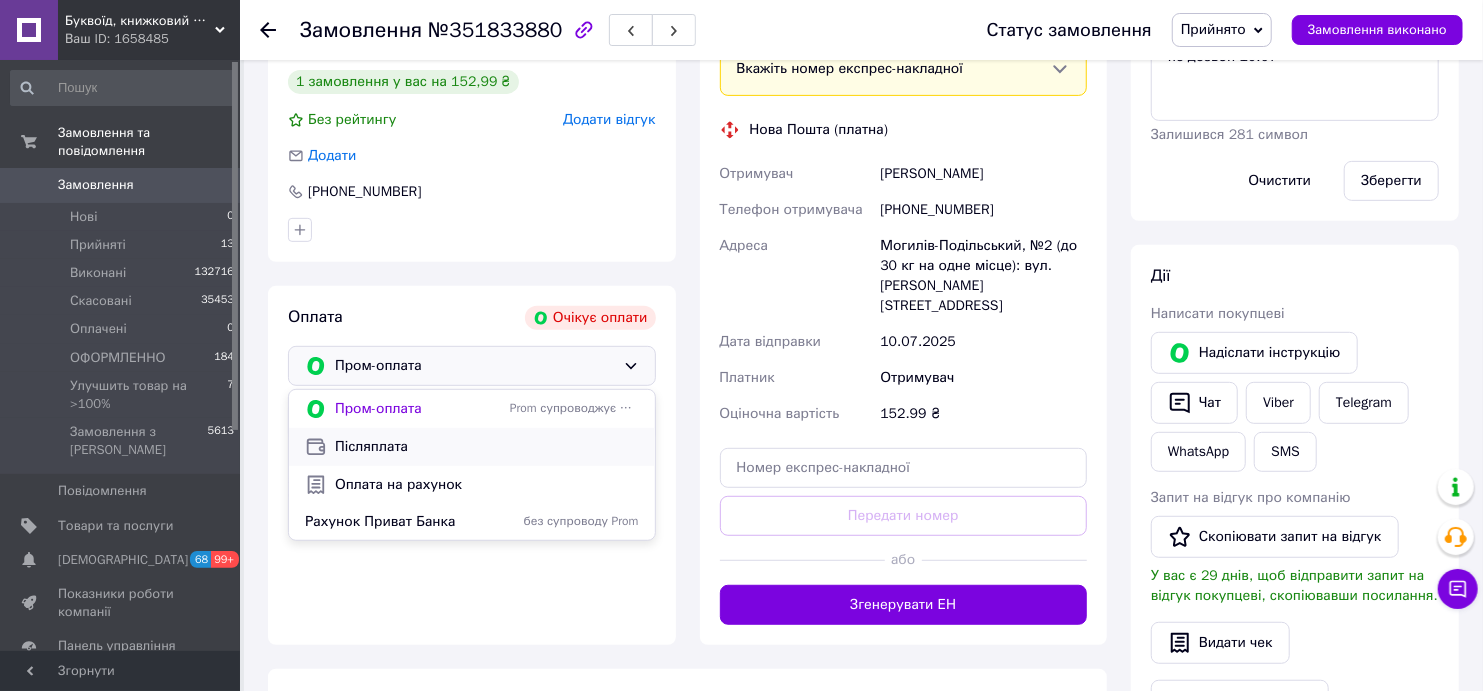click on "Післяплата" at bounding box center [487, 447] 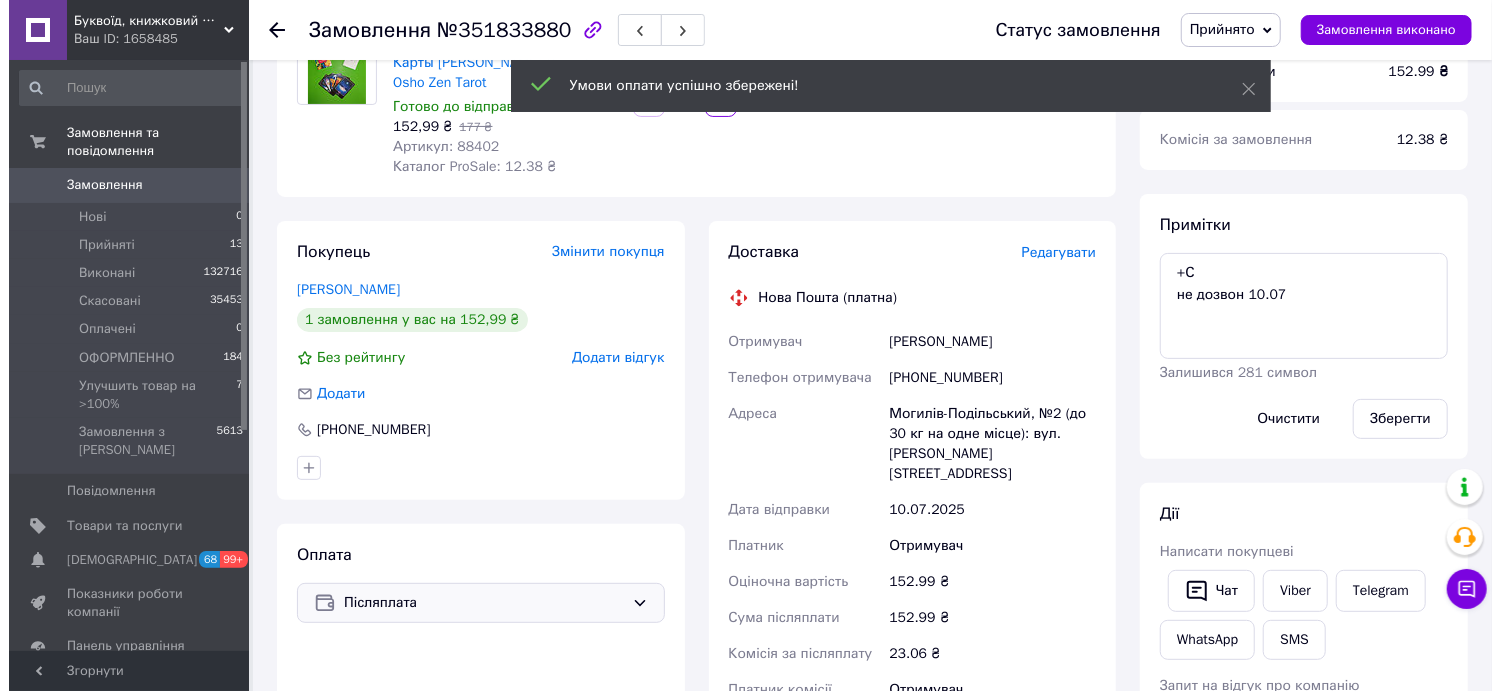 scroll, scrollTop: 222, scrollLeft: 0, axis: vertical 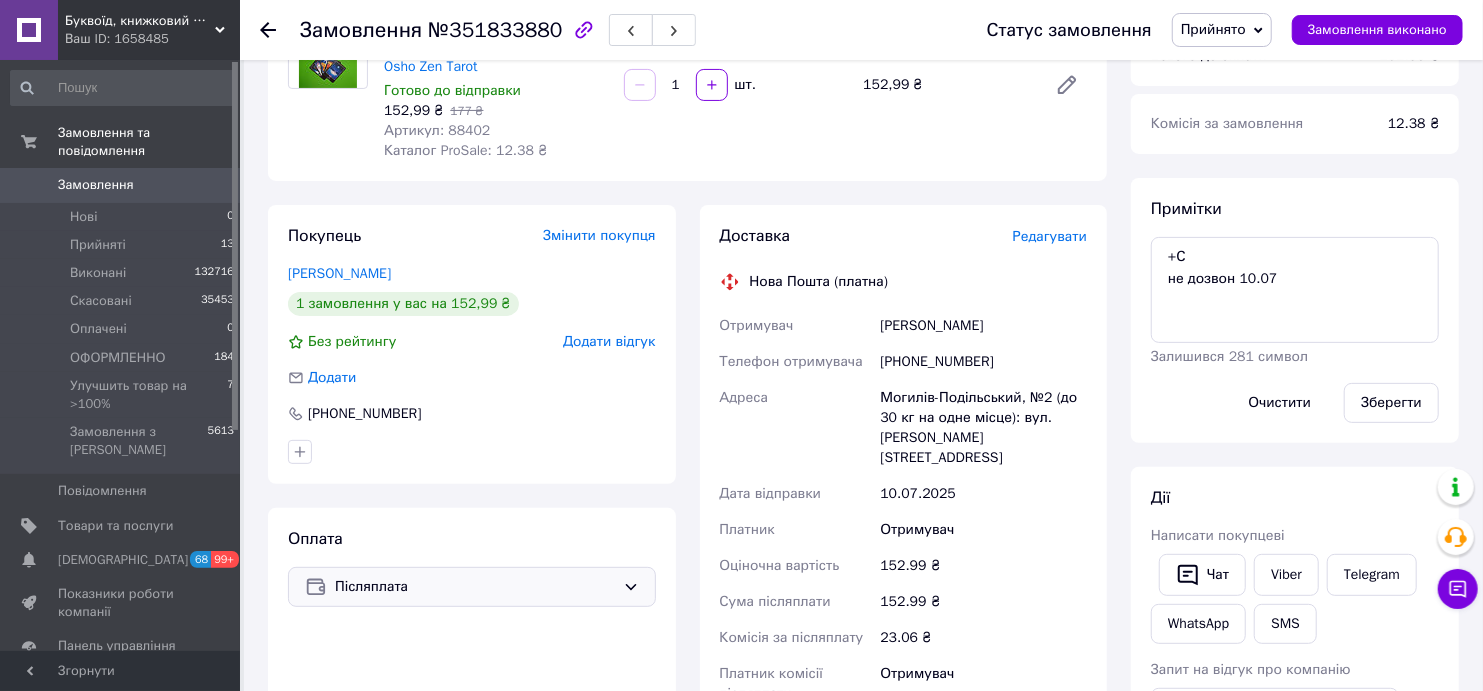 click on "Артикул: 88402" at bounding box center [437, 130] 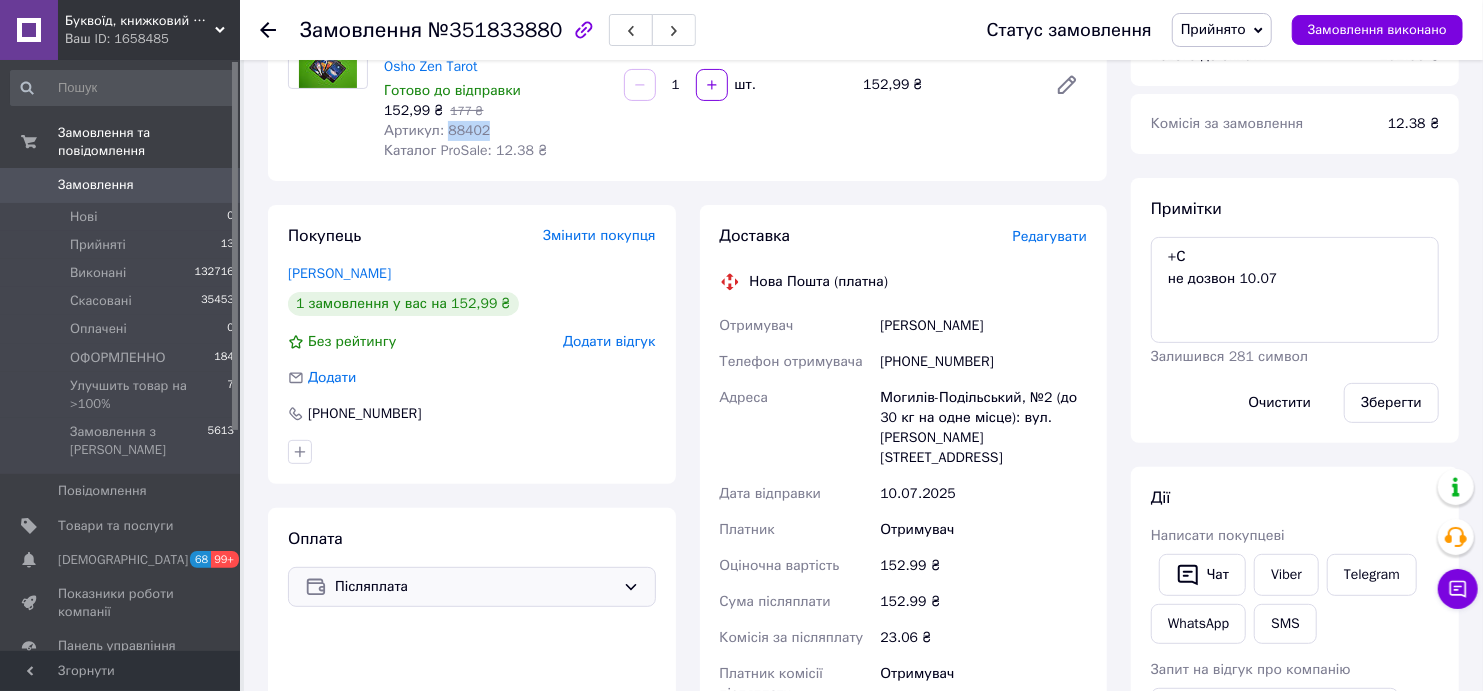 click on "Артикул: 88402" at bounding box center [437, 130] 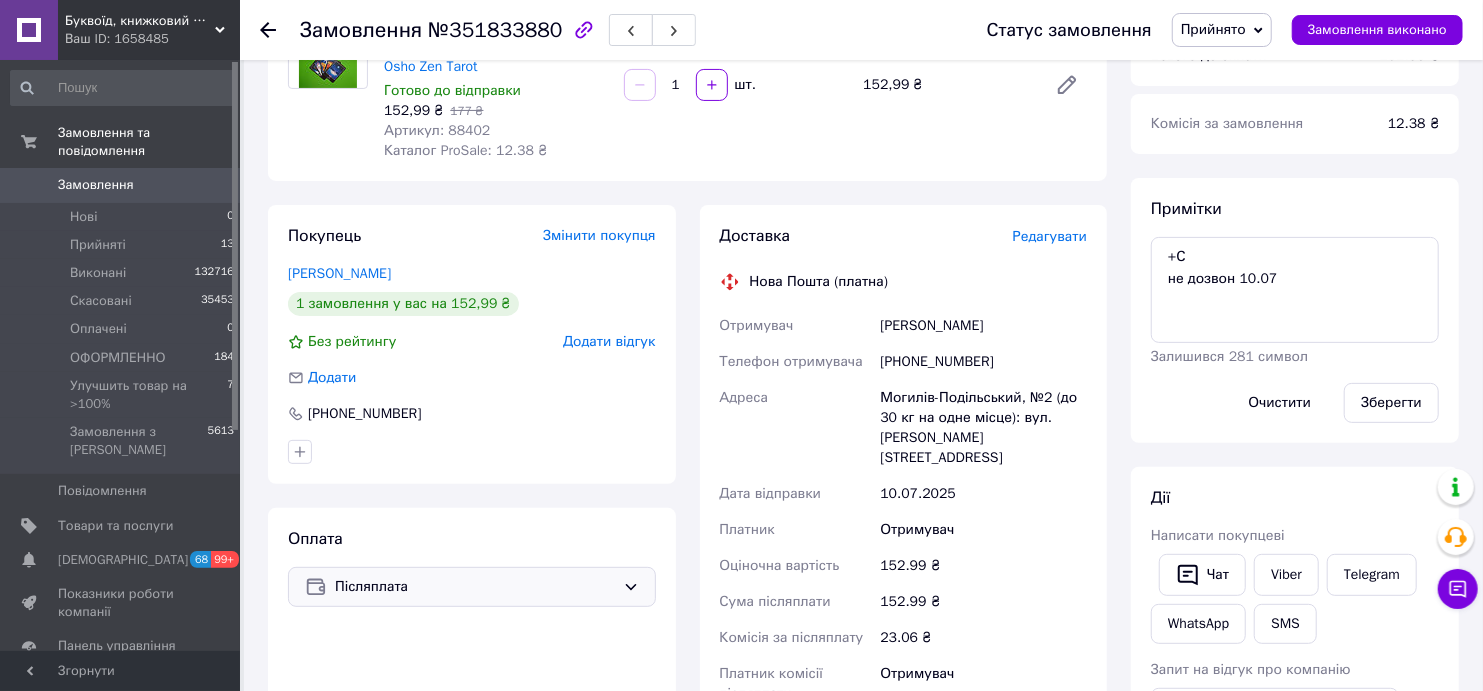 click on "Редагувати" at bounding box center [1050, 236] 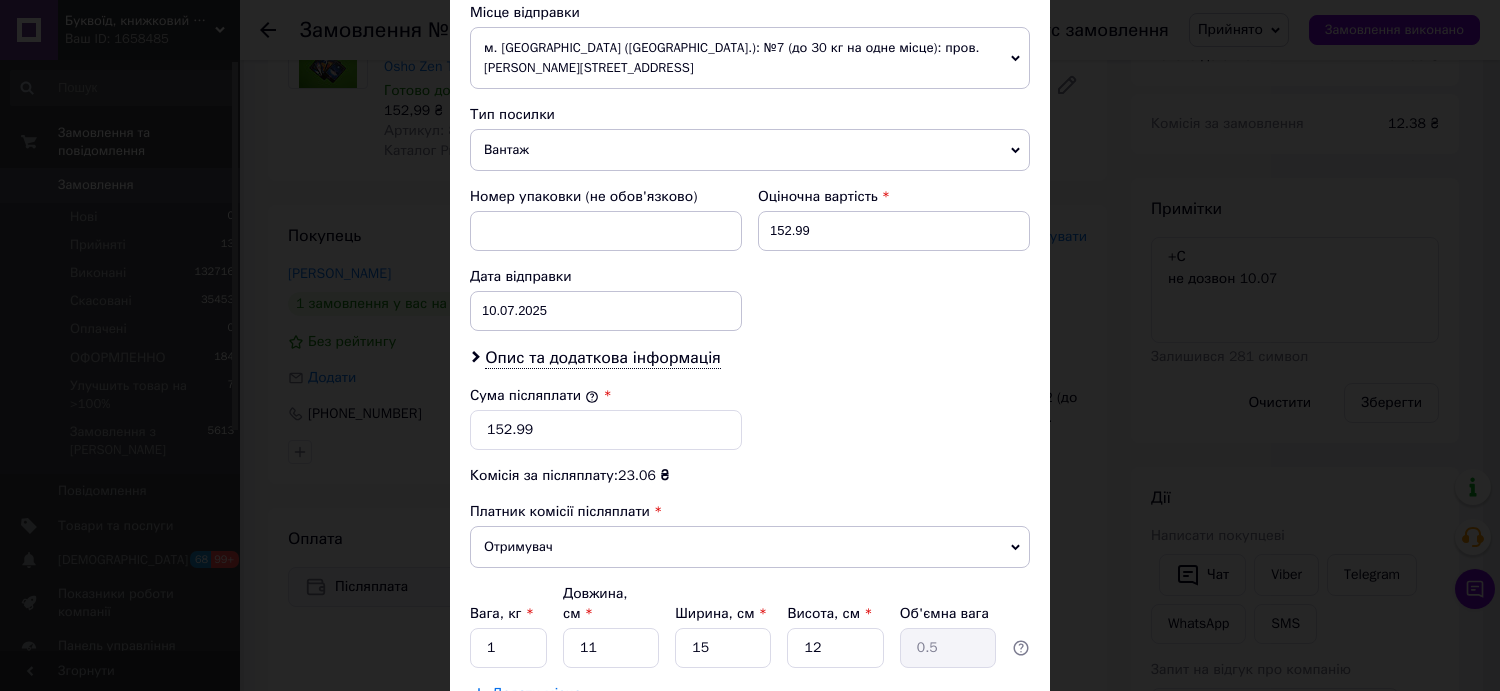 scroll, scrollTop: 524, scrollLeft: 0, axis: vertical 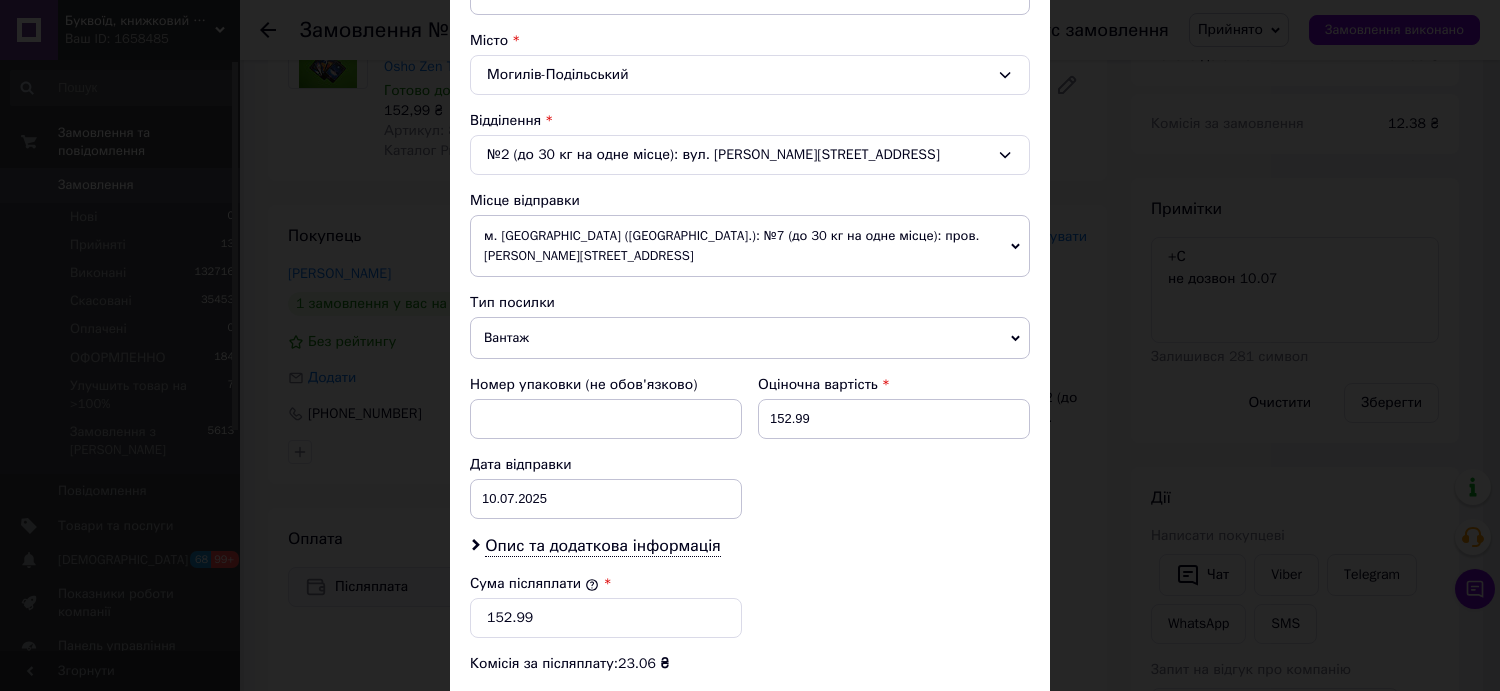 click on "Вантаж" at bounding box center (750, 338) 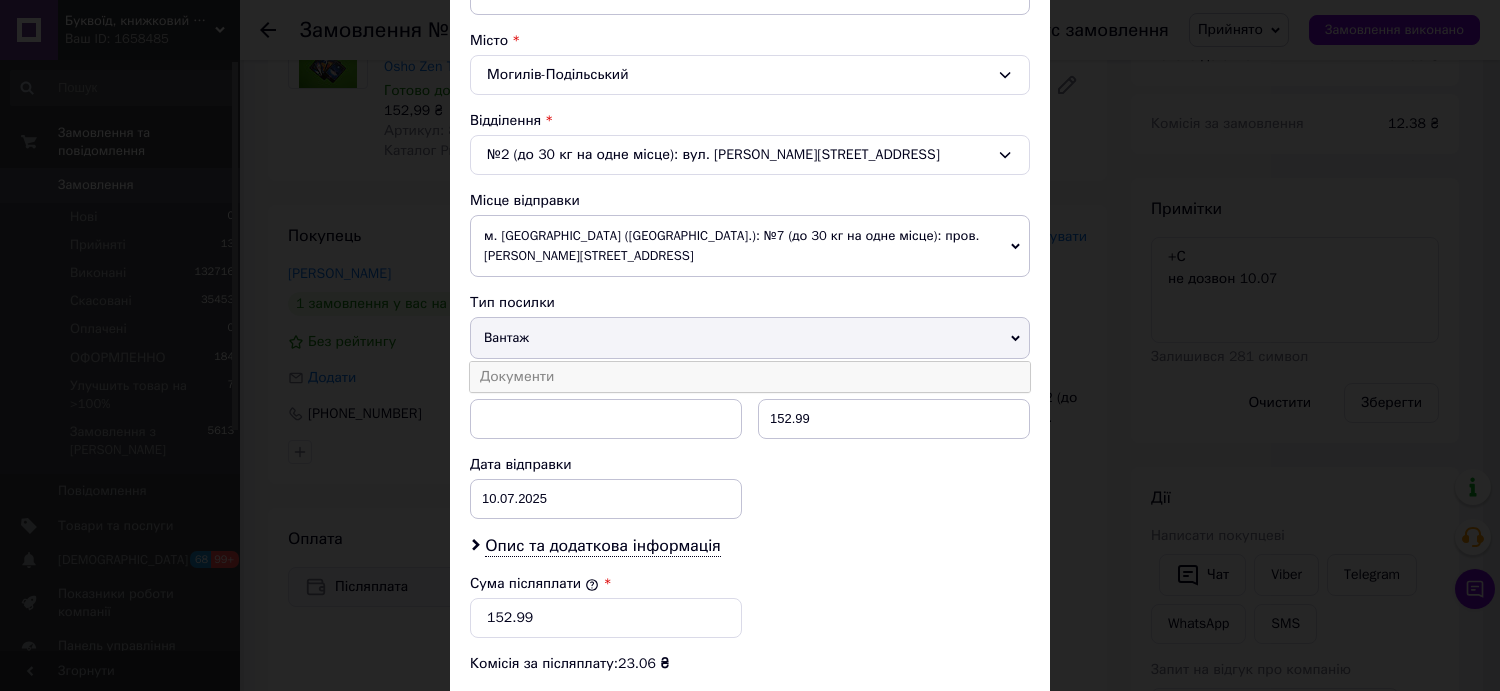 click on "Документи" at bounding box center (750, 377) 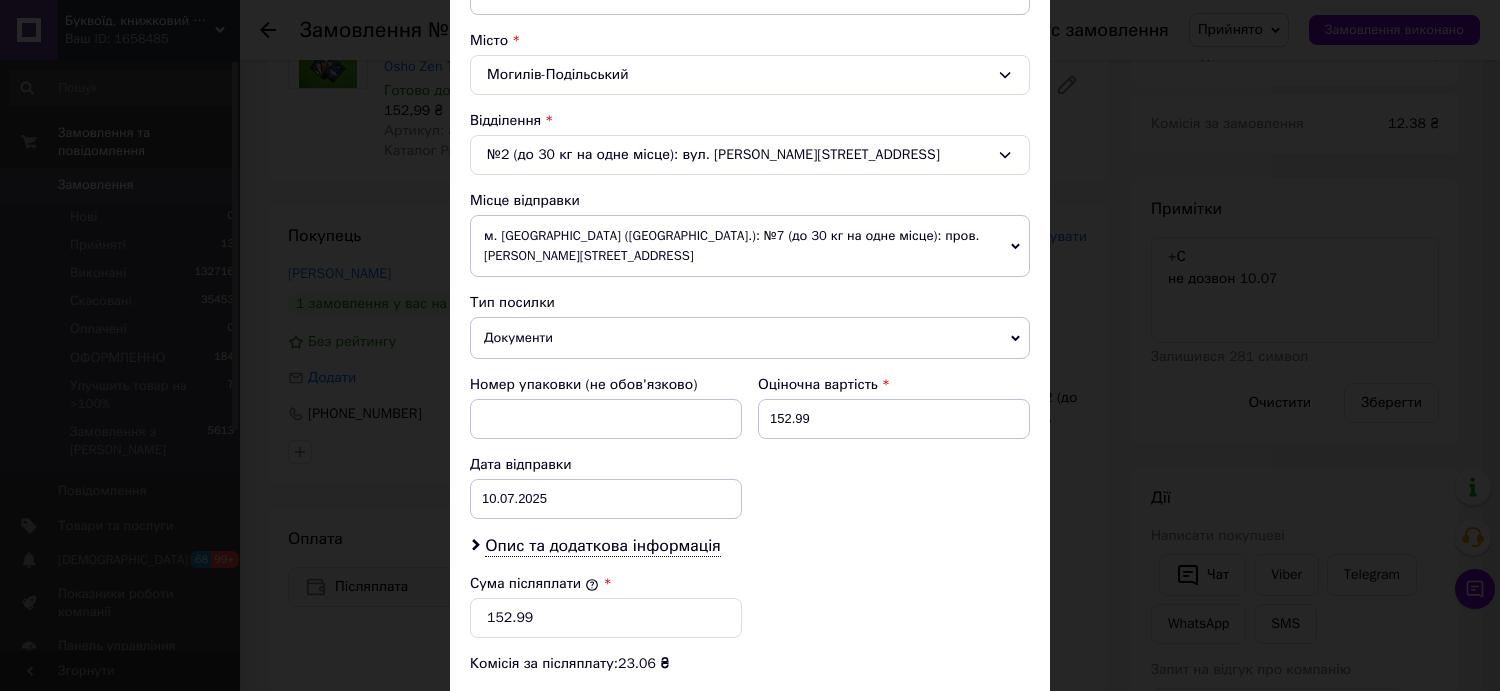 scroll, scrollTop: 857, scrollLeft: 0, axis: vertical 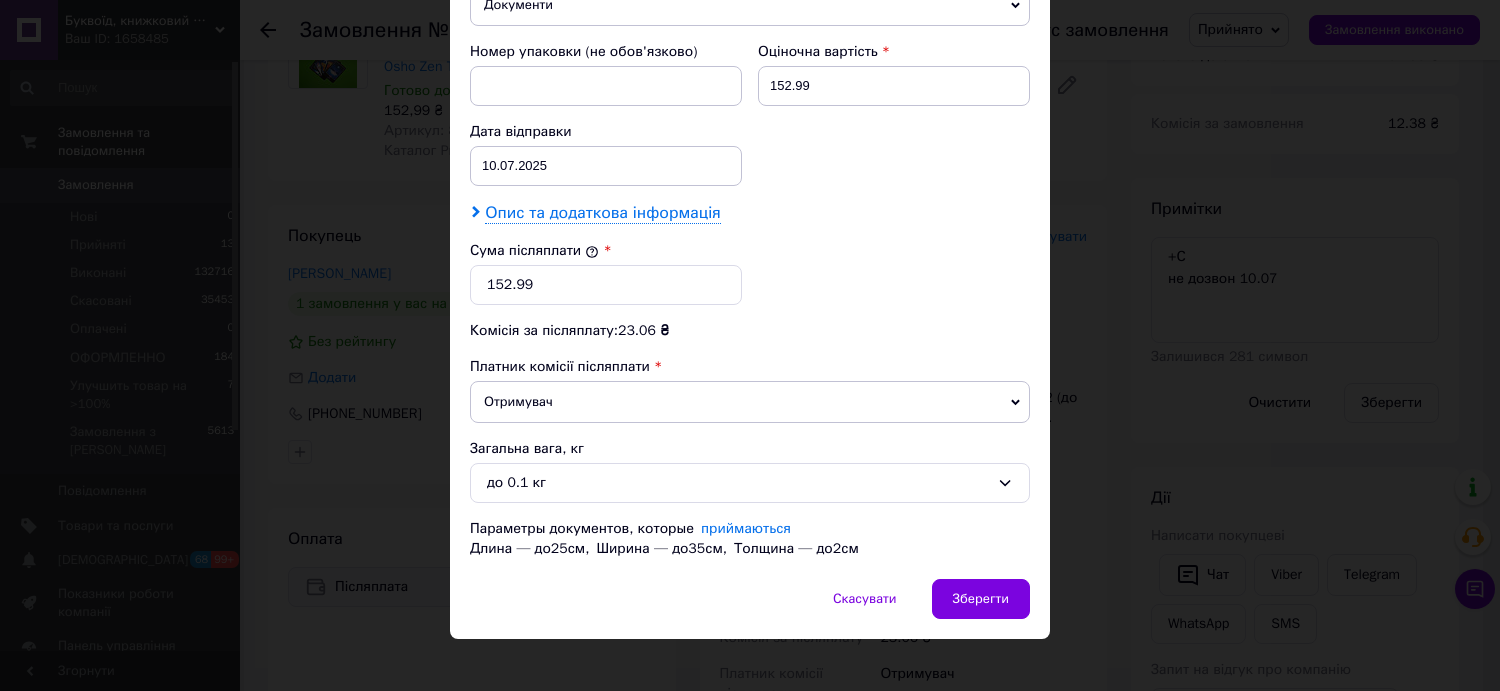 click on "Опис та додаткова інформація" at bounding box center [602, 213] 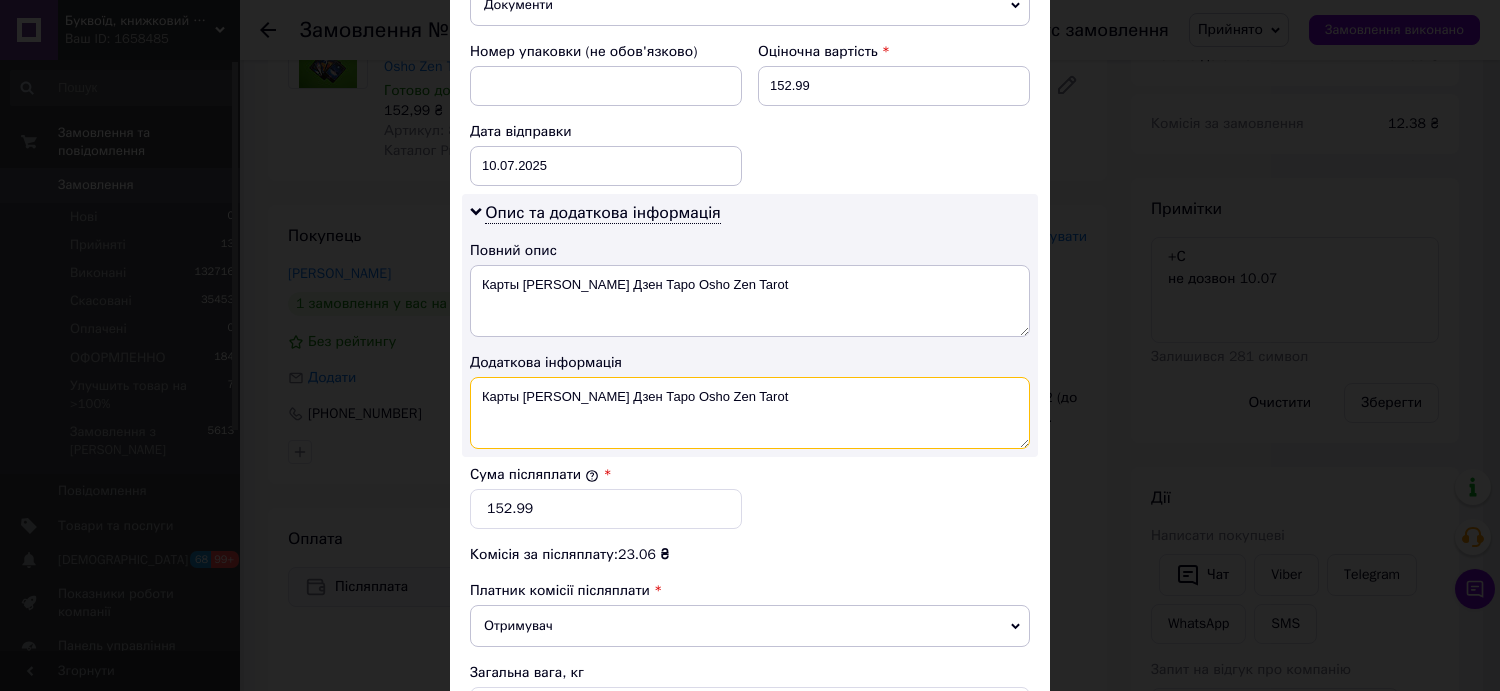 click on "Карты Таро Ошо Дзен Таро Osho Zen Tarot" at bounding box center [750, 413] 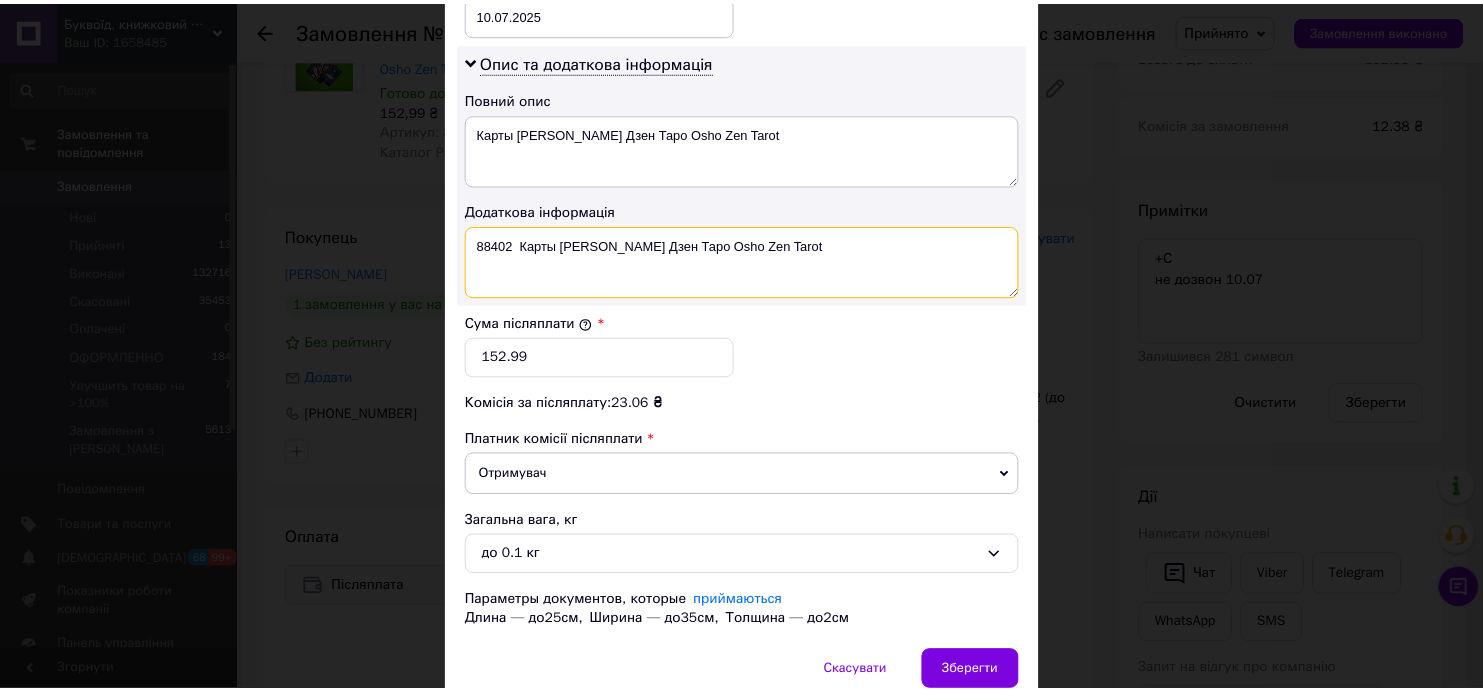 scroll, scrollTop: 1102, scrollLeft: 0, axis: vertical 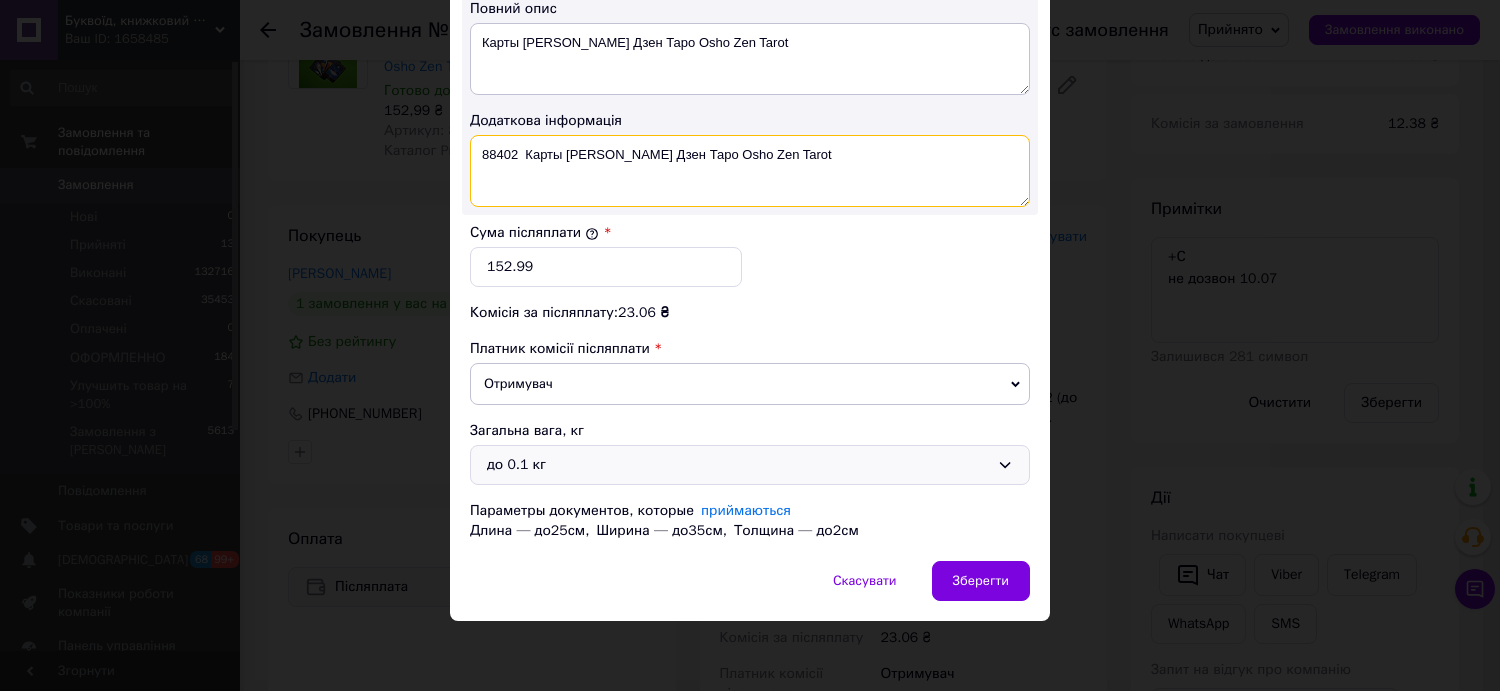 type on "88402  Карты Таро Ошо Дзен Таро Osho Zen Tarot" 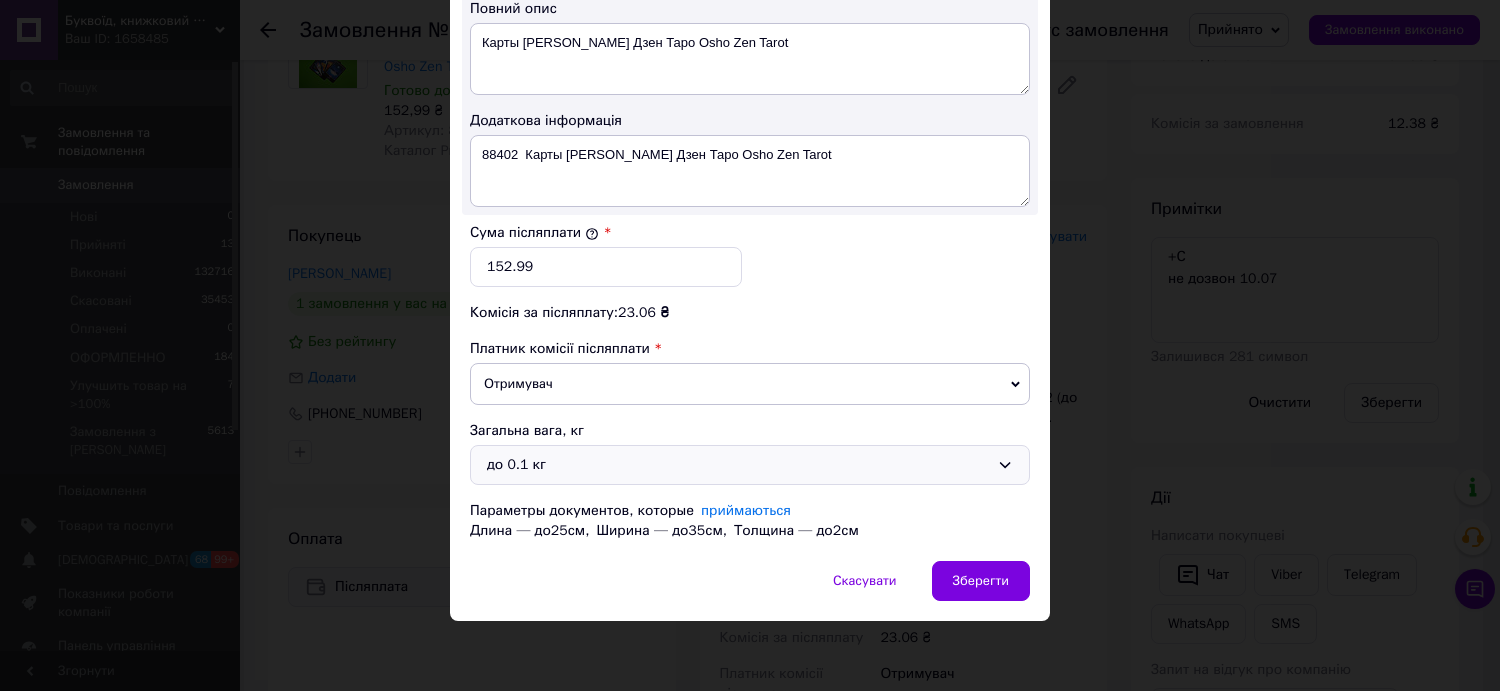 click on "до 0.1 кг" at bounding box center (738, 465) 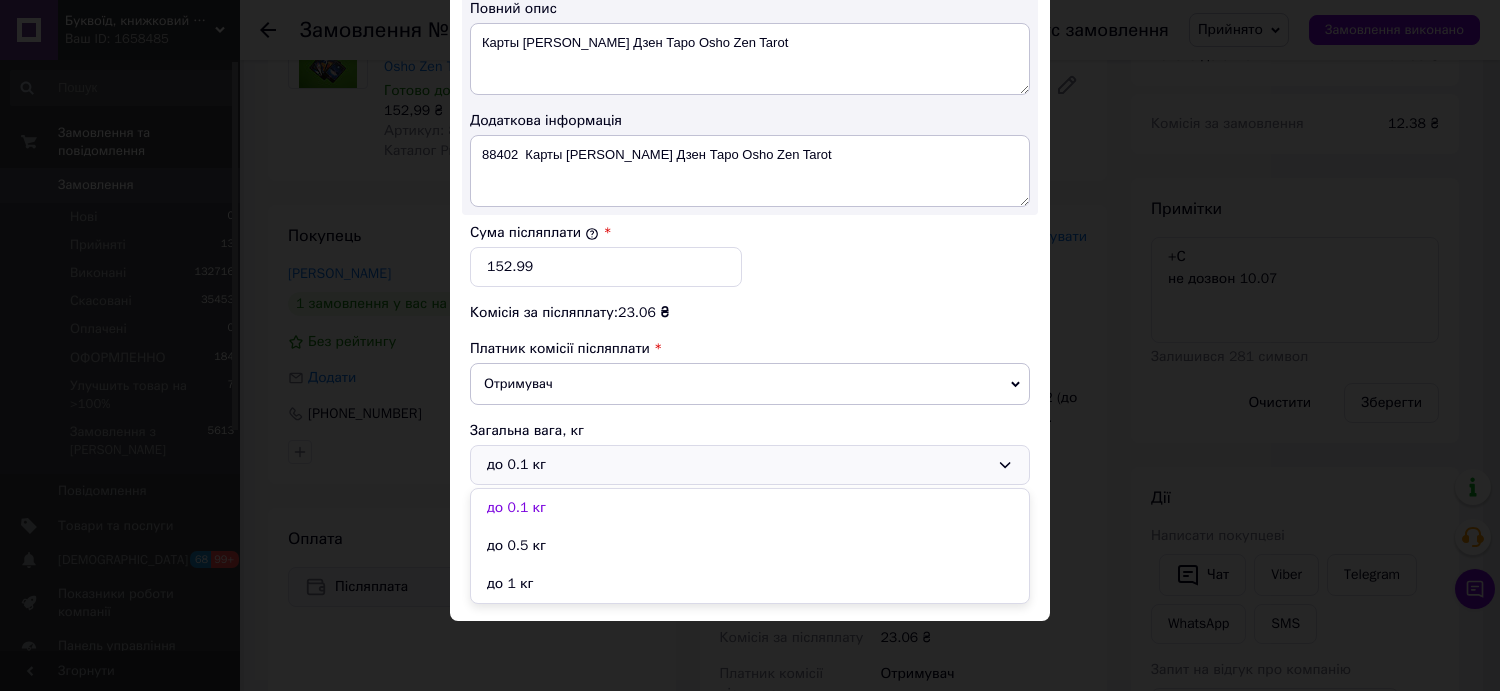 drag, startPoint x: 524, startPoint y: 575, endPoint x: 536, endPoint y: 575, distance: 12 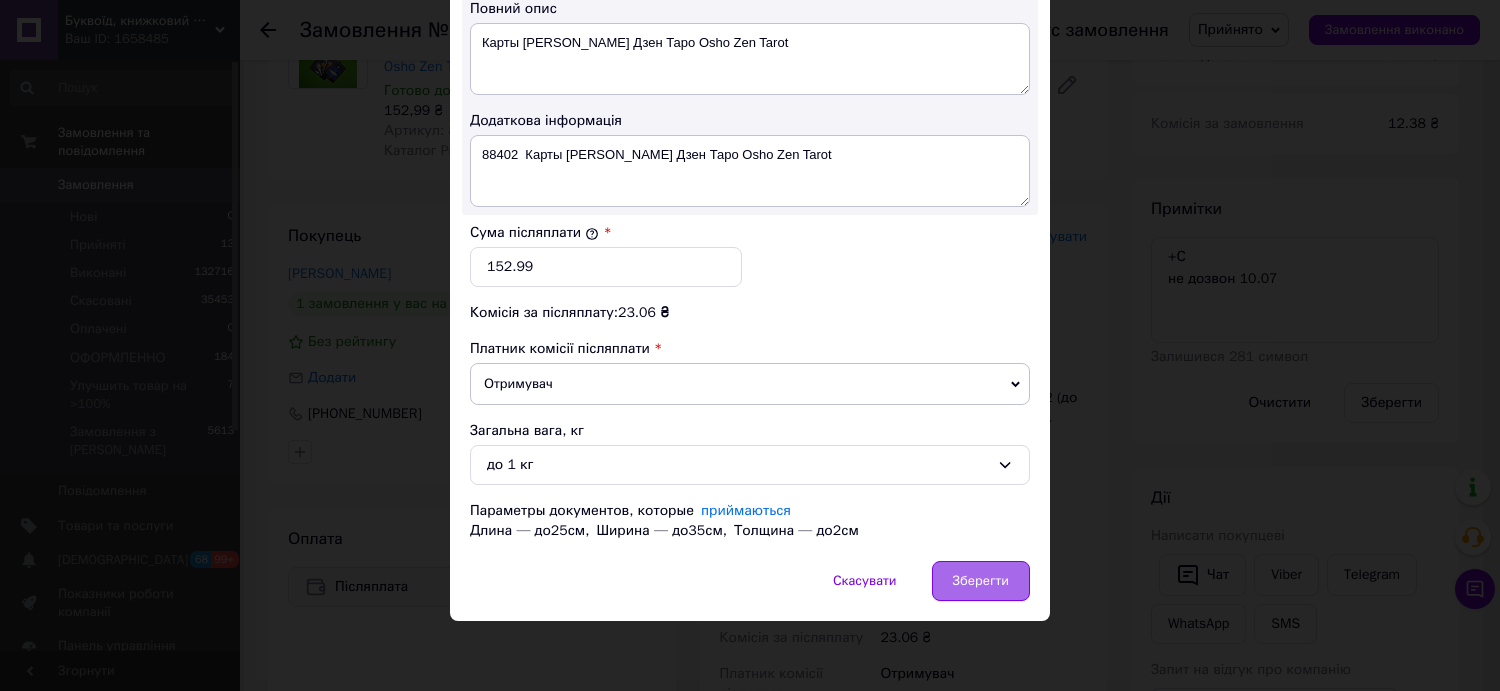 click on "Зберегти" at bounding box center (981, 581) 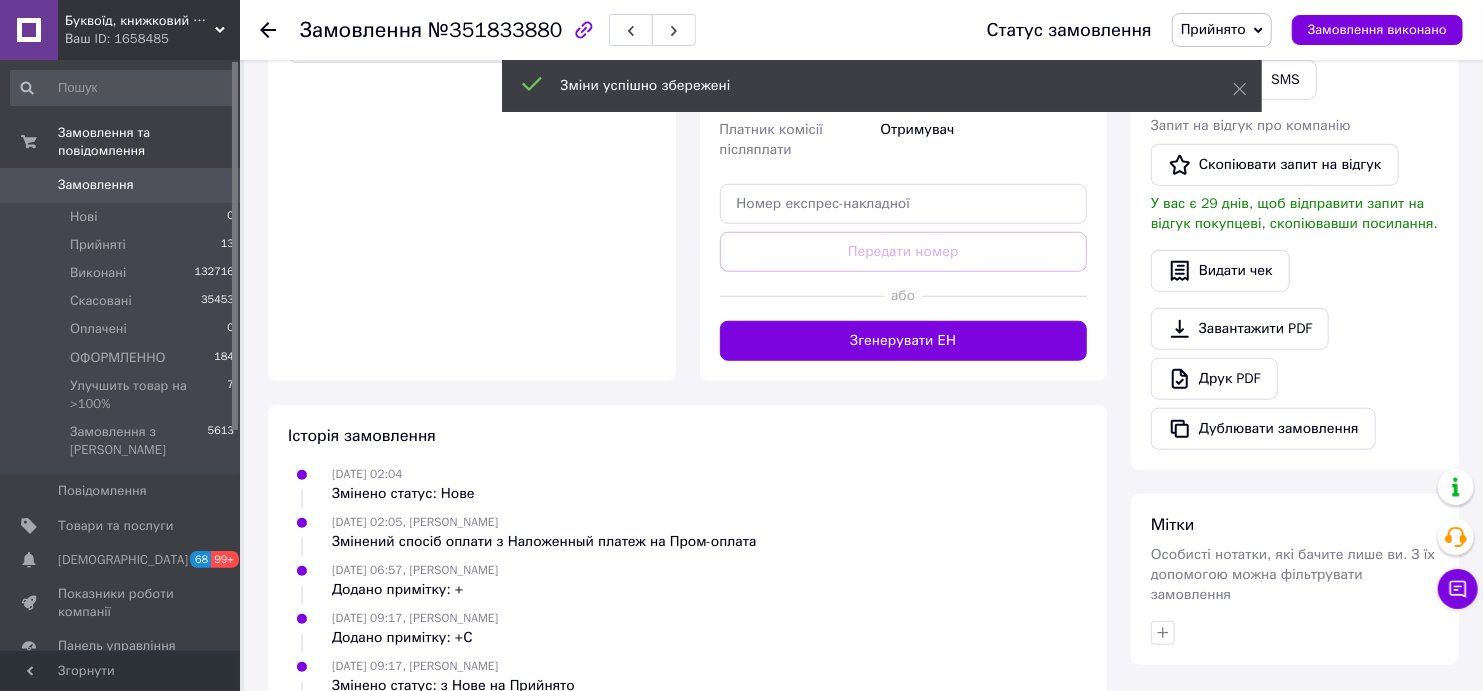 scroll, scrollTop: 888, scrollLeft: 0, axis: vertical 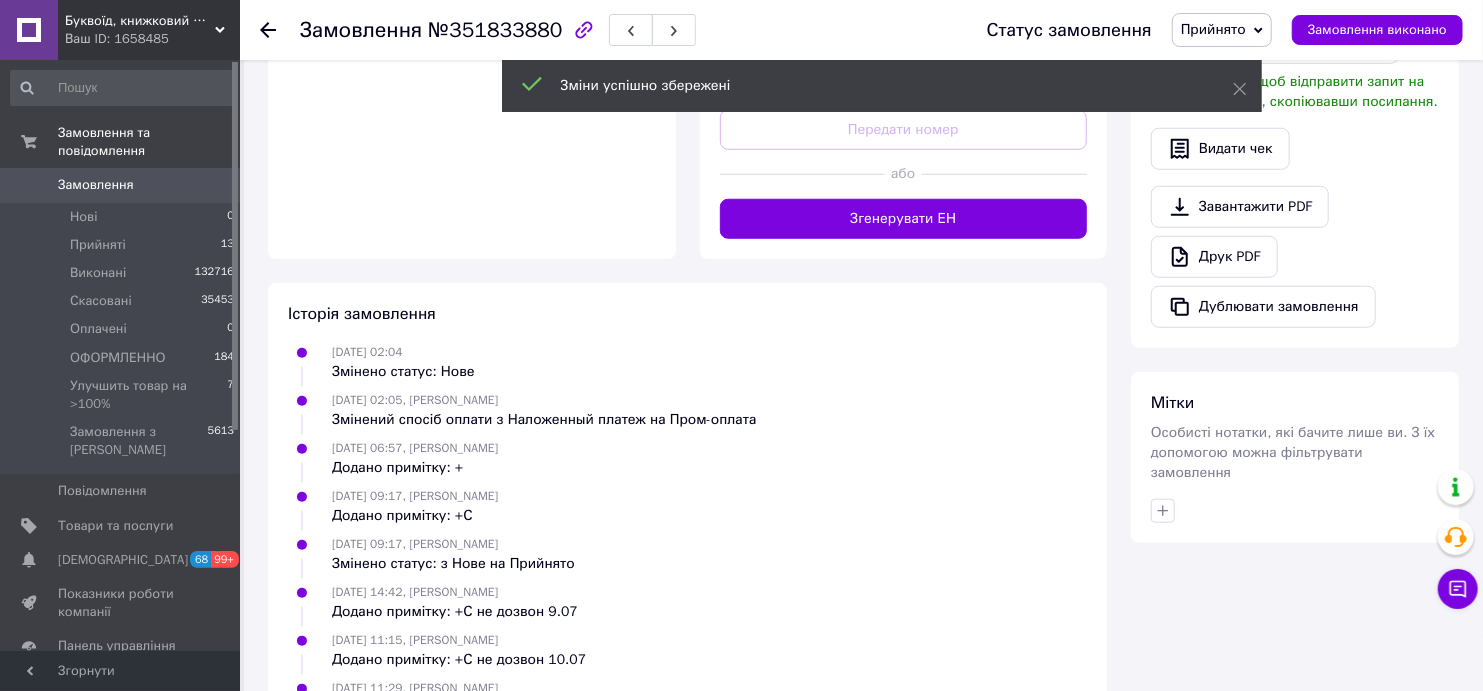 click at bounding box center (1004, 174) 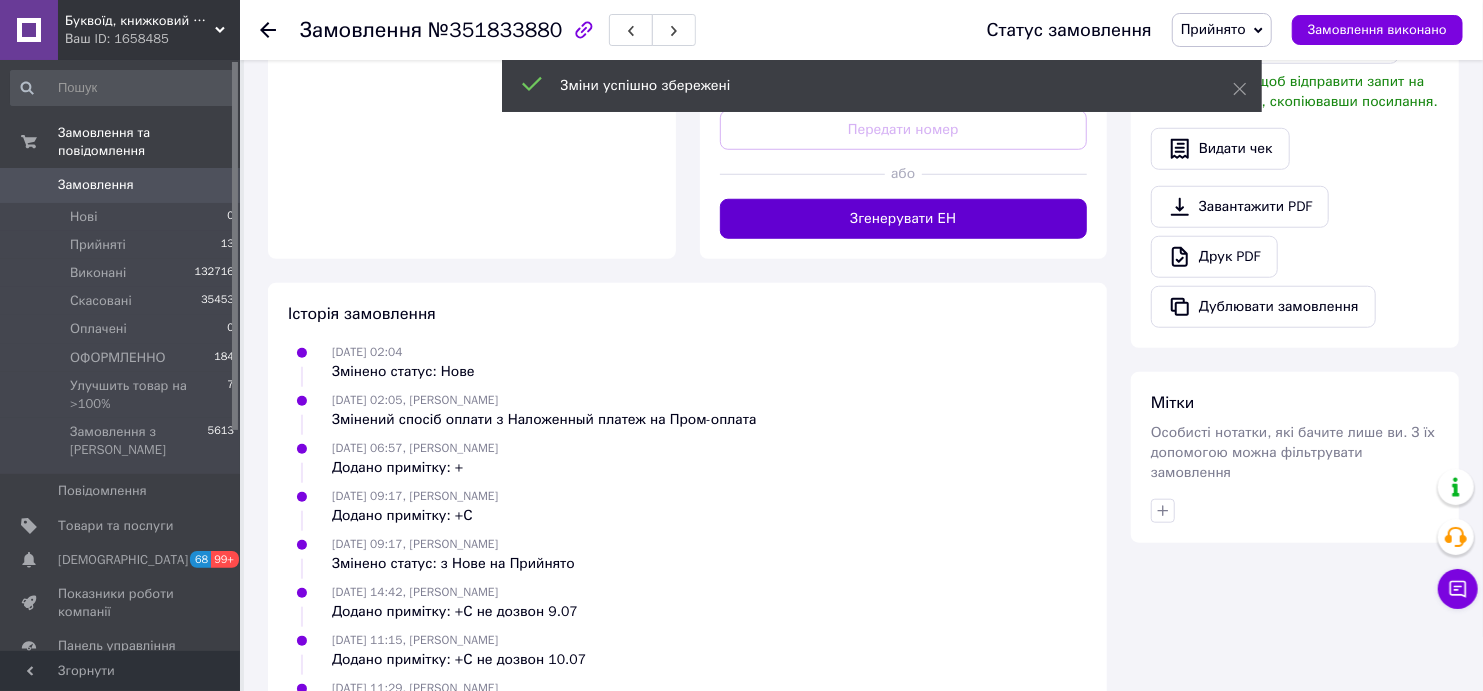 click on "Згенерувати ЕН" at bounding box center [904, 219] 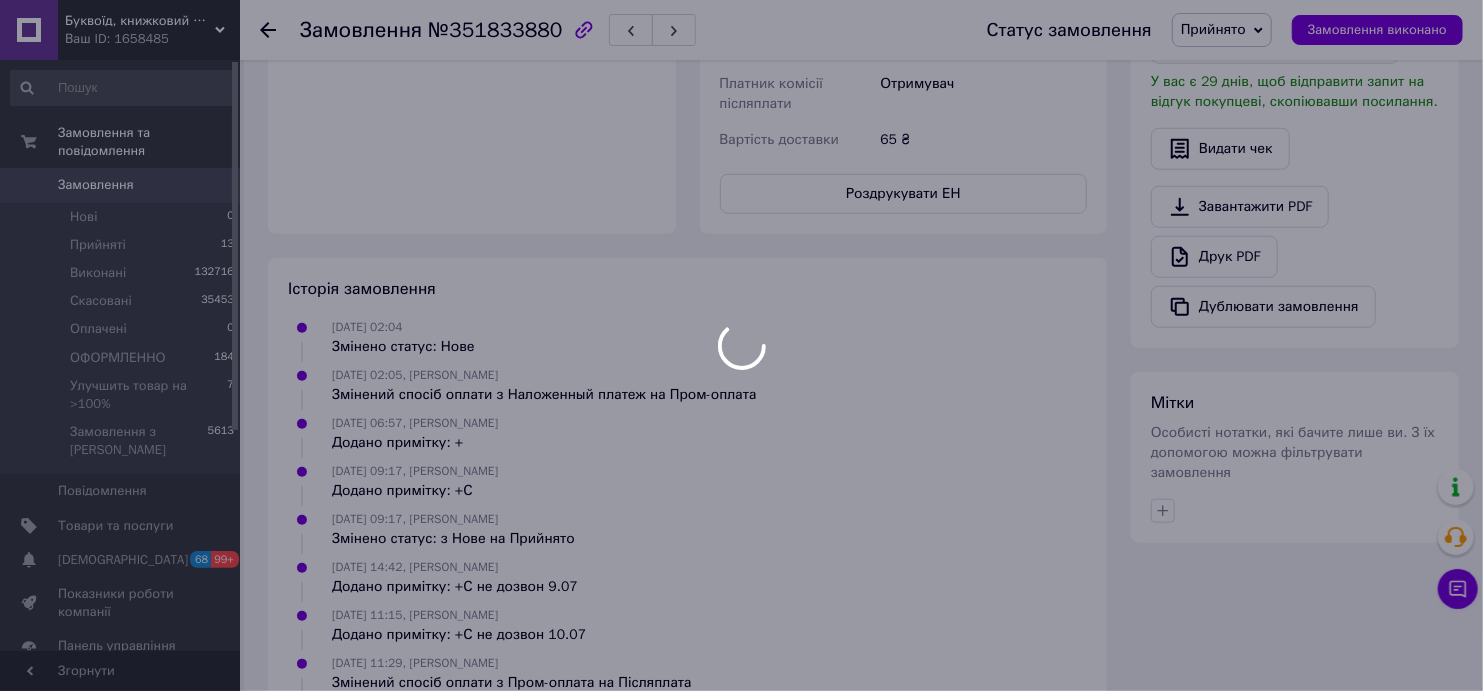 scroll, scrollTop: 20, scrollLeft: 0, axis: vertical 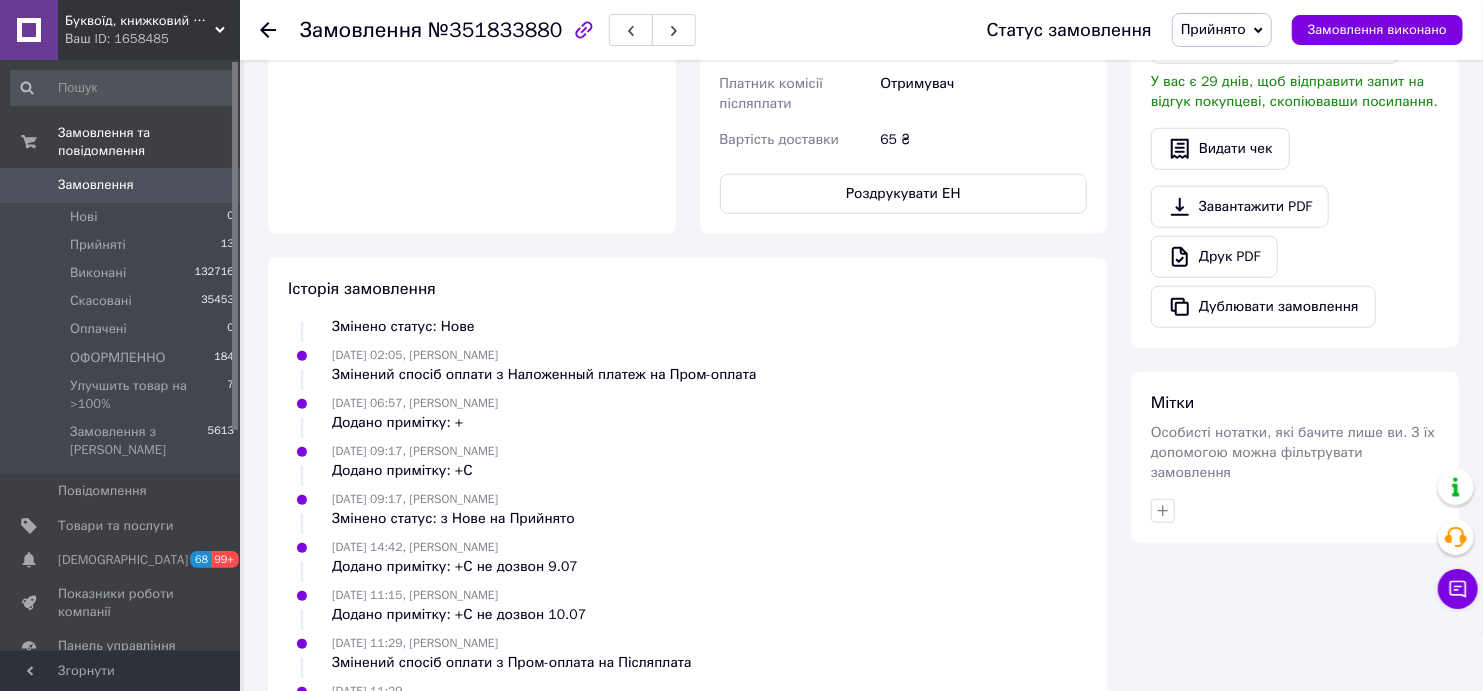 click on "Прийнято" at bounding box center (1213, 29) 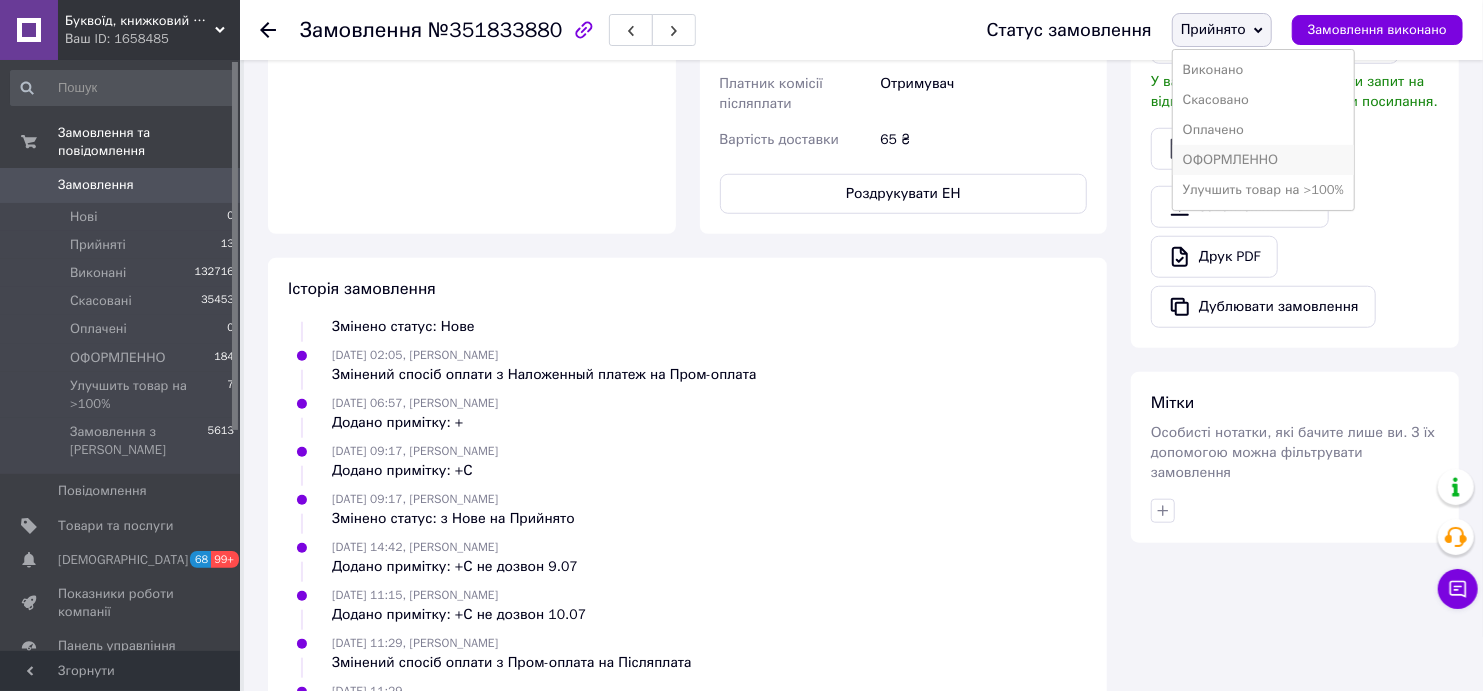 click on "ОФОРМЛЕННО" at bounding box center [1263, 160] 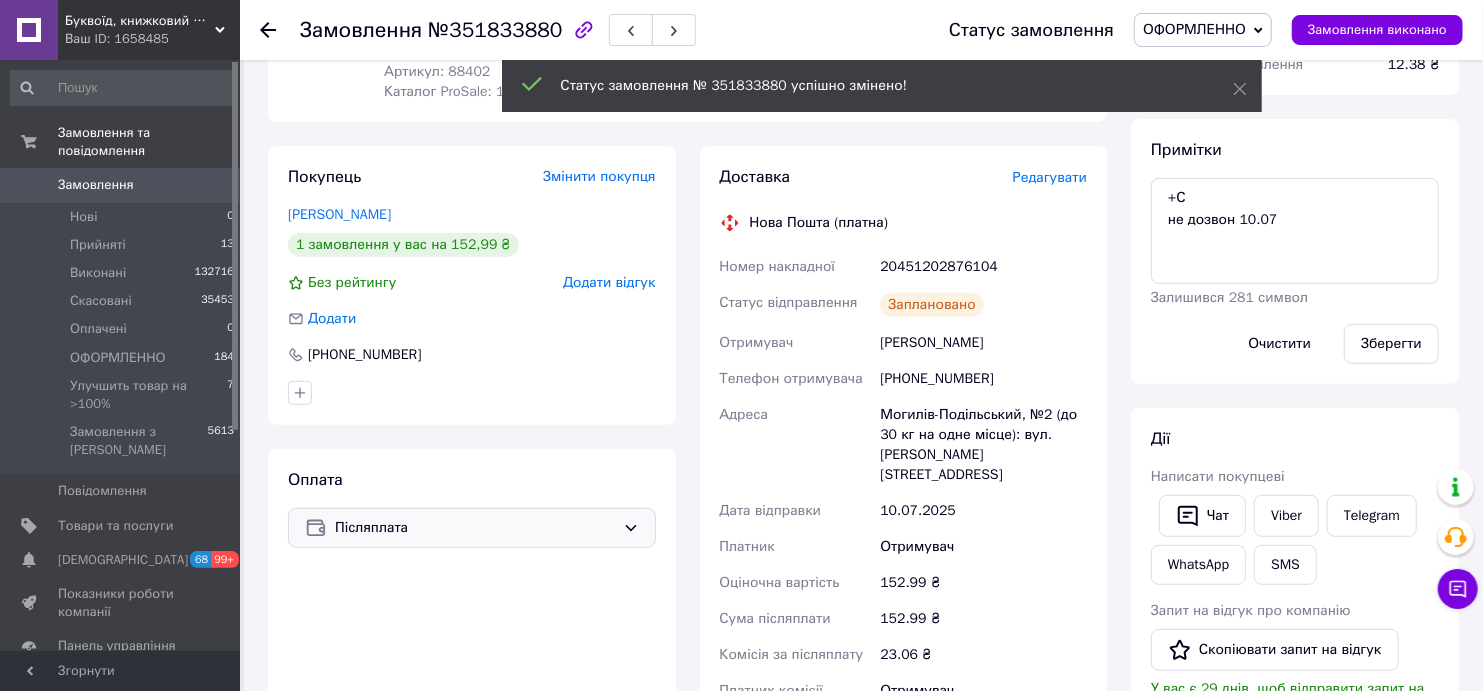 scroll, scrollTop: 222, scrollLeft: 0, axis: vertical 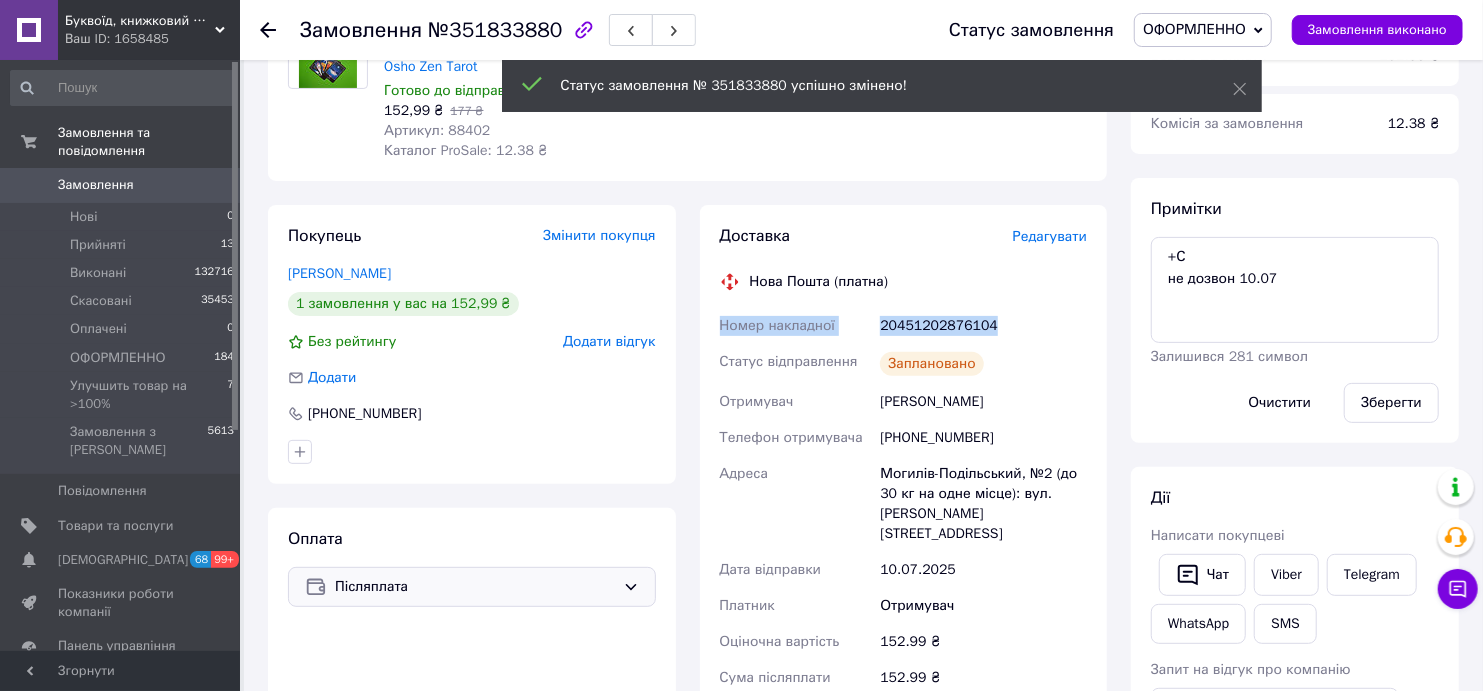 drag, startPoint x: 1022, startPoint y: 318, endPoint x: 713, endPoint y: 331, distance: 309.27335 